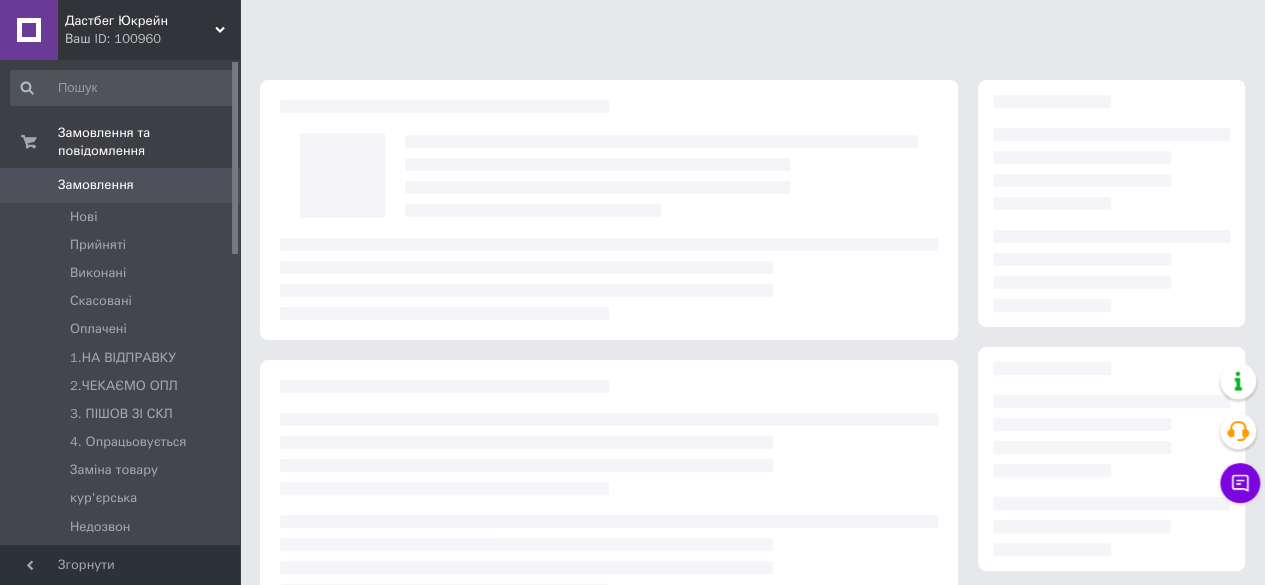 scroll, scrollTop: 328, scrollLeft: 0, axis: vertical 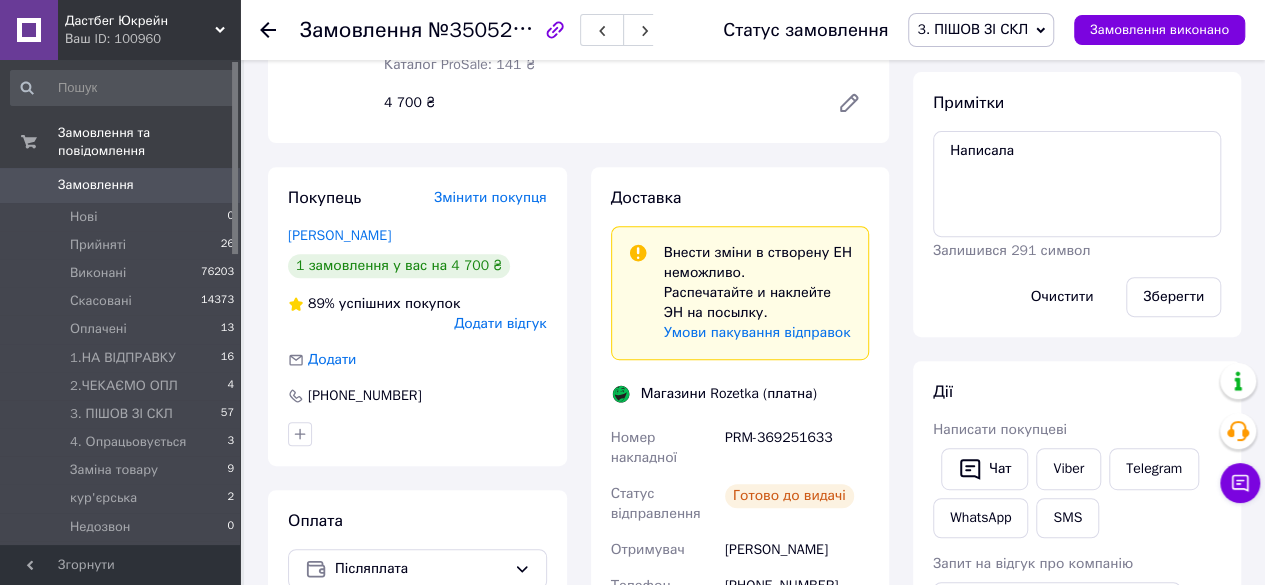click on "Замовлення" at bounding box center [121, 185] 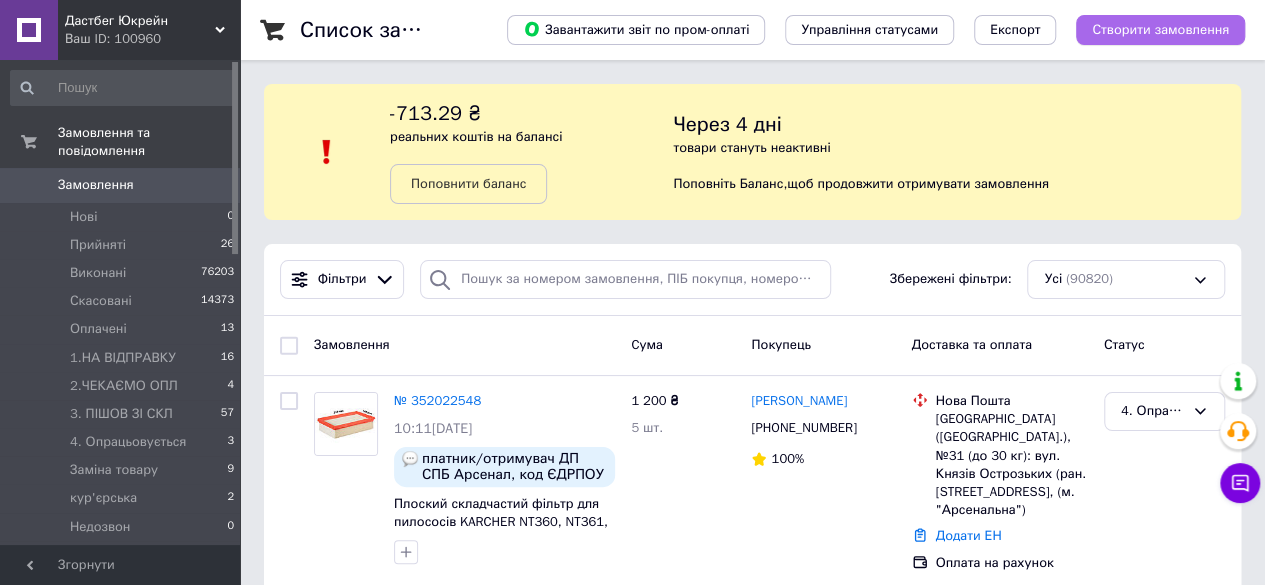 click on "Створити замовлення" at bounding box center (1160, 30) 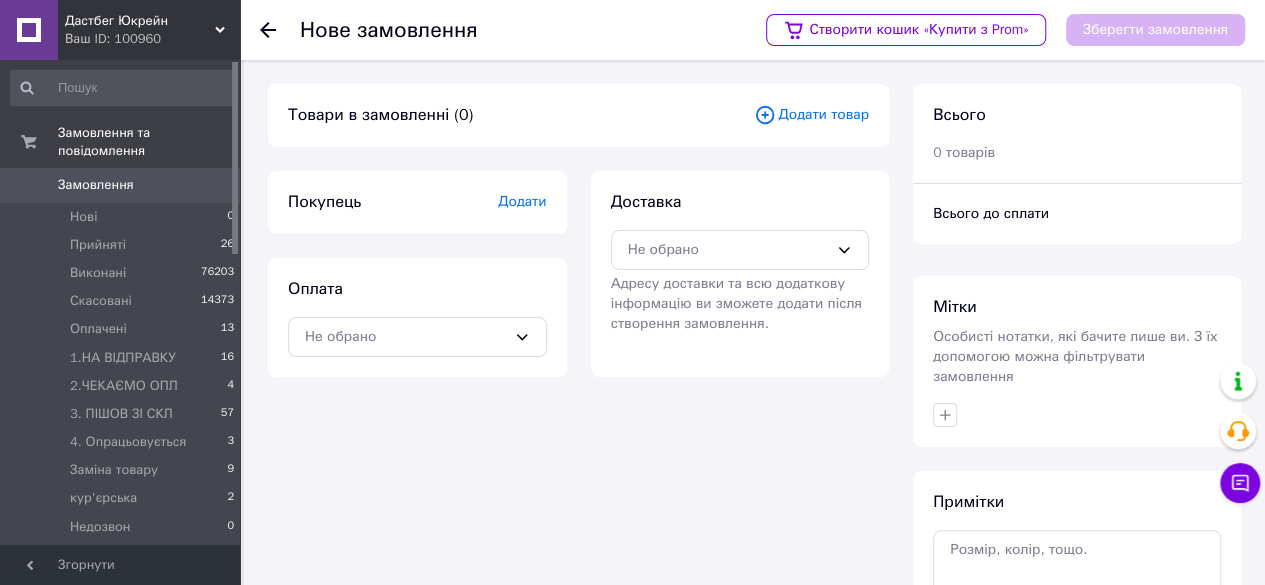 click on "Додати товар" at bounding box center [811, 115] 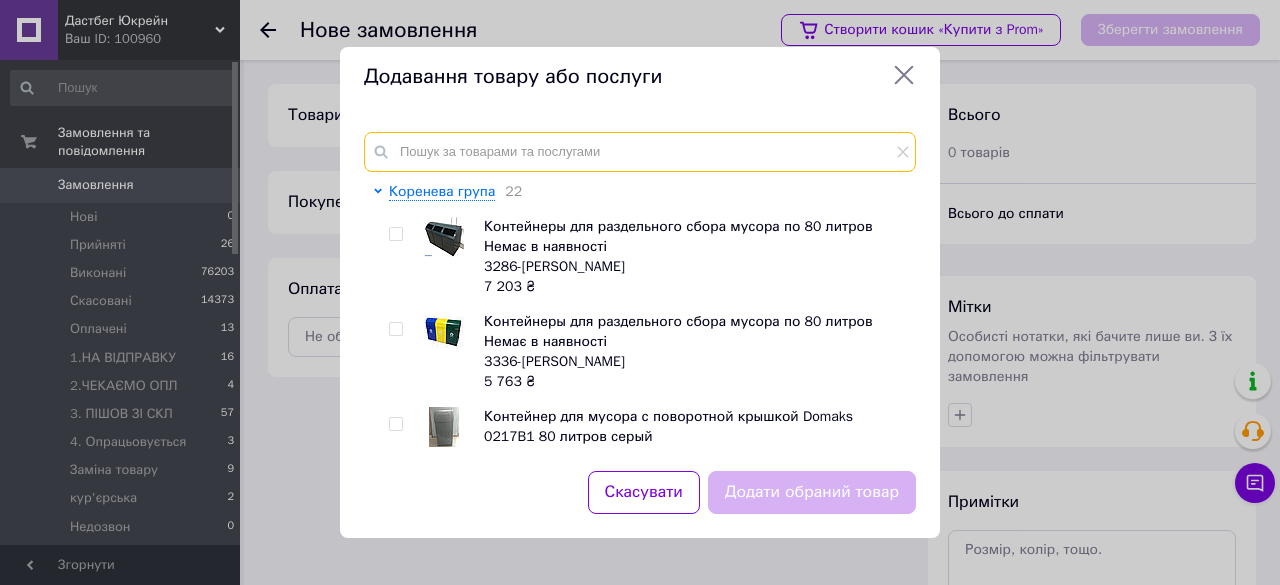 click at bounding box center [640, 152] 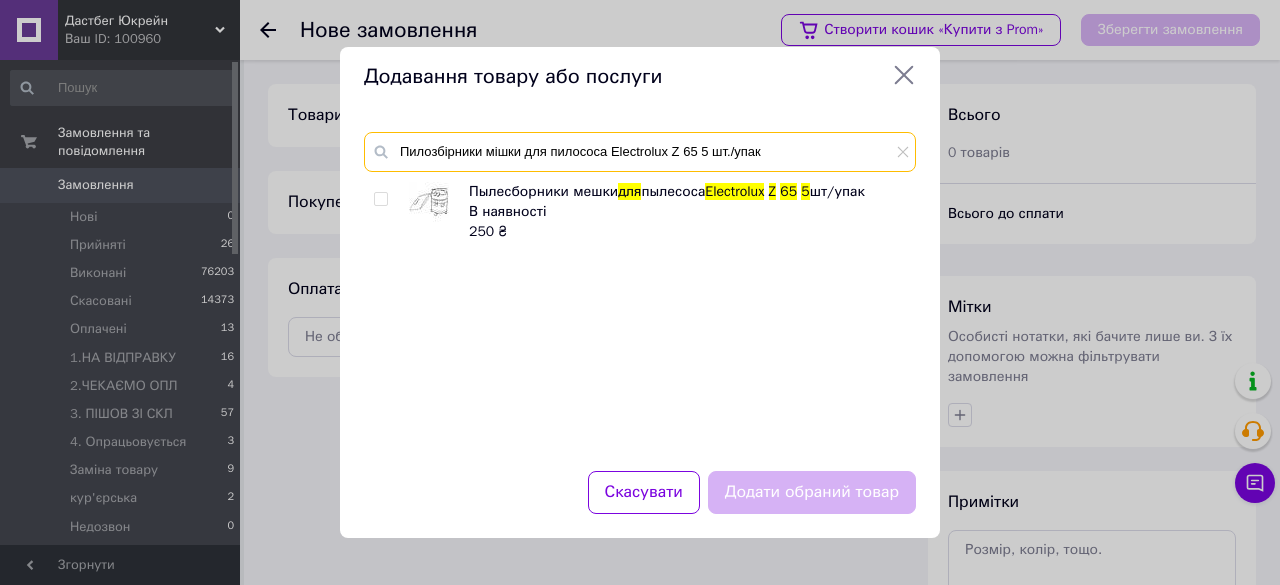 type on "Пилозбірники мішки для пилососа Electrolux Z 65 5 шт./упак" 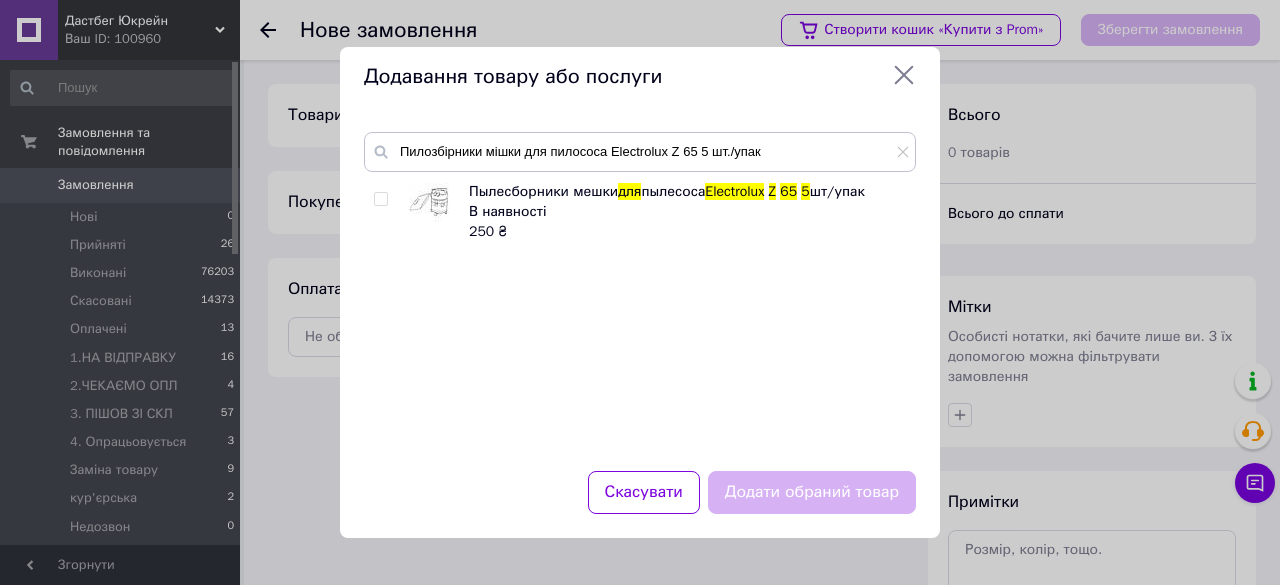 click at bounding box center (380, 199) 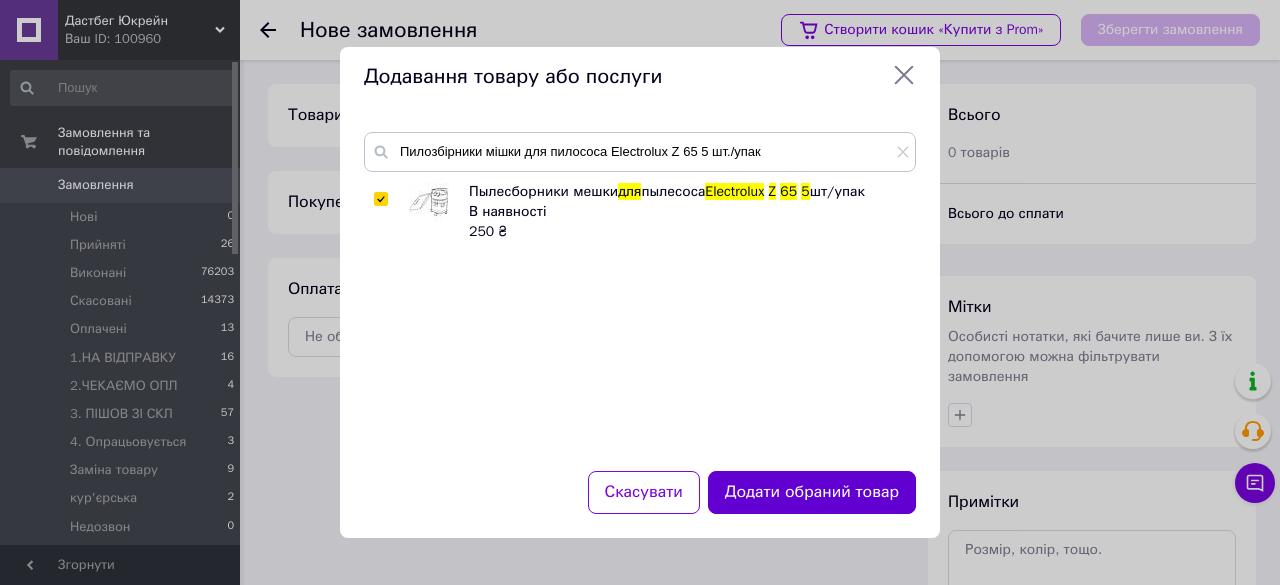 click on "Додати обраний товар" at bounding box center [812, 492] 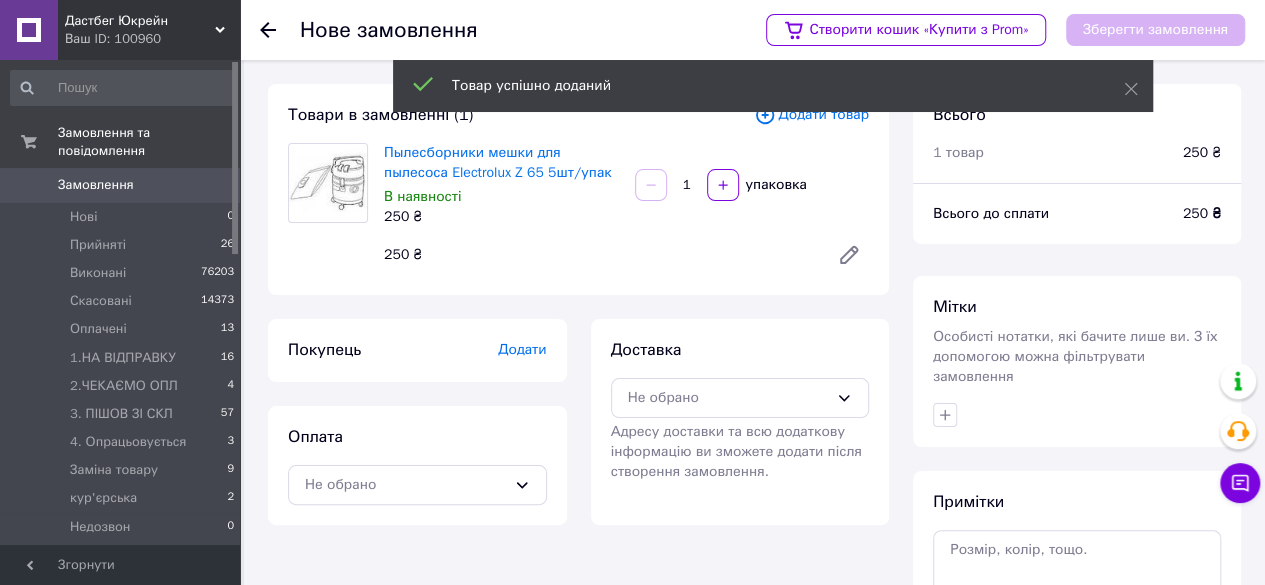 click on "Додати" at bounding box center [522, 349] 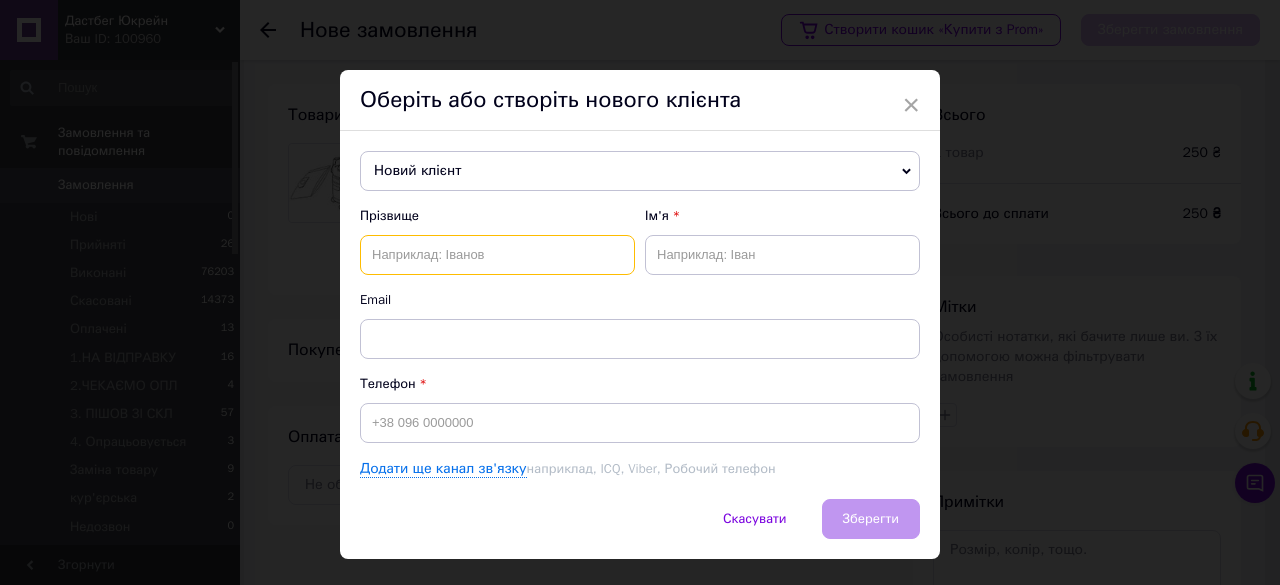 click at bounding box center [497, 255] 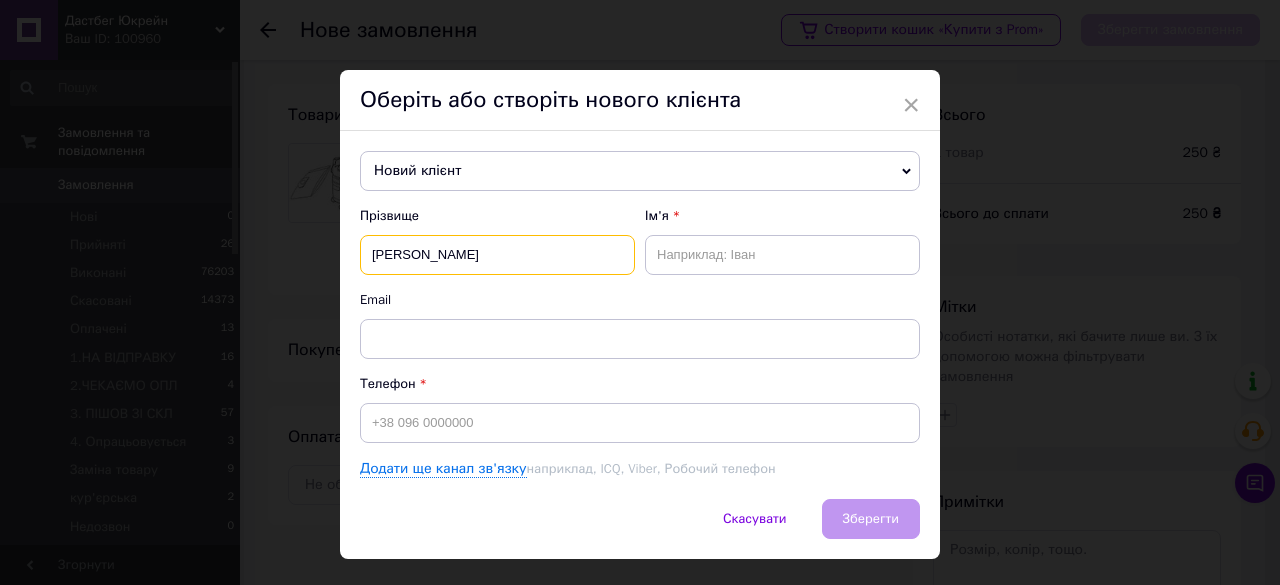 type on "[PERSON_NAME]" 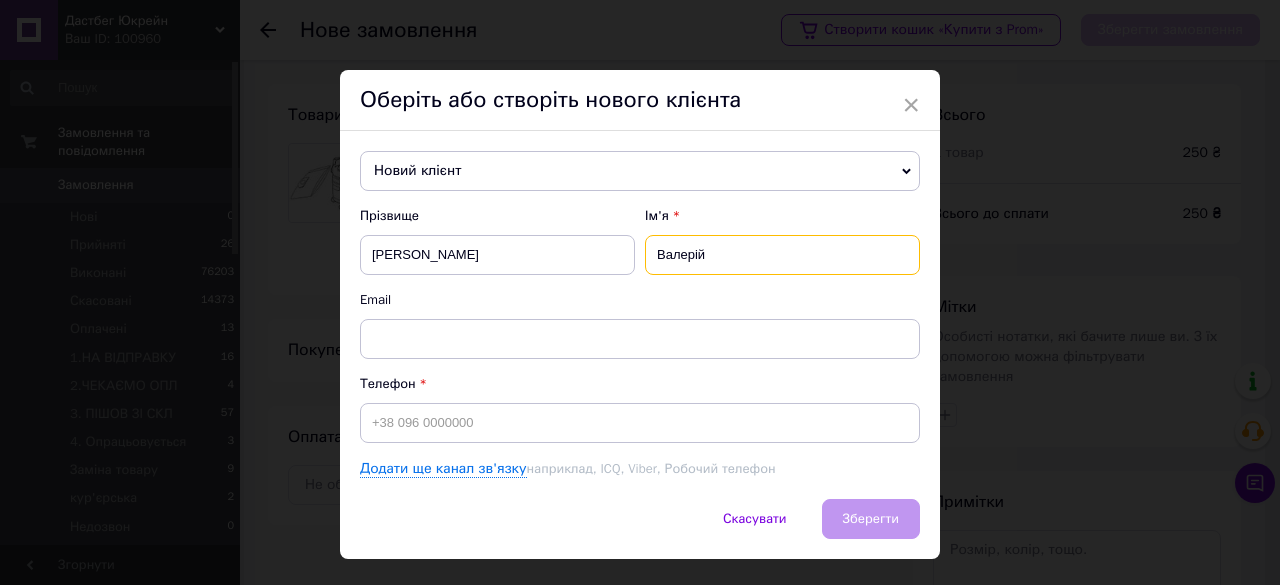 type on "Валерій" 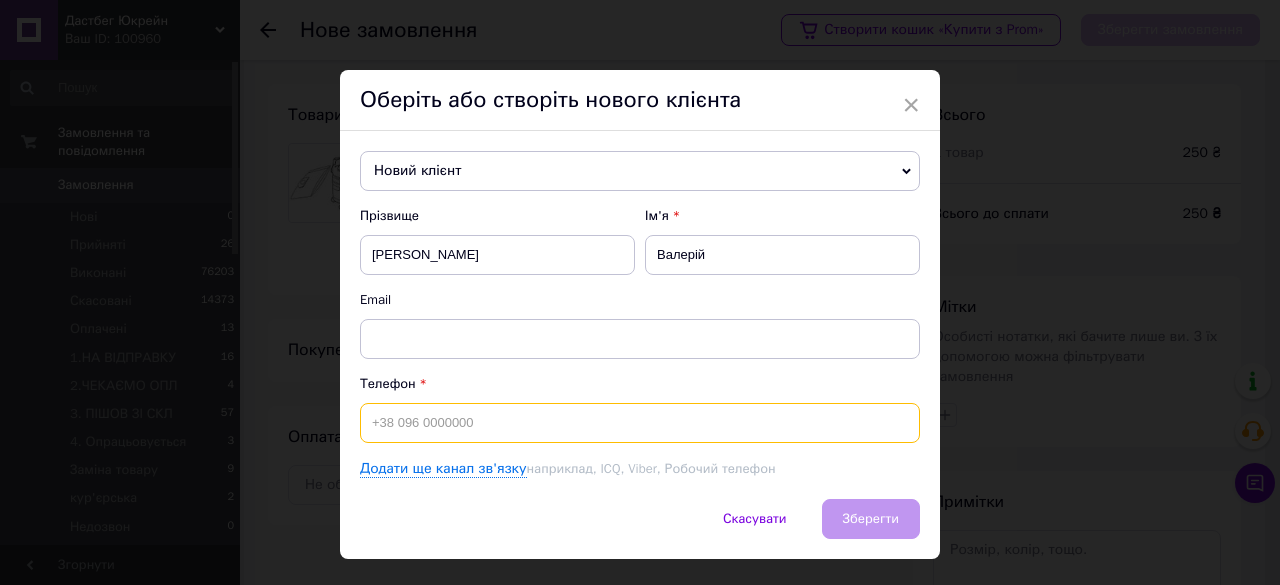click at bounding box center (640, 423) 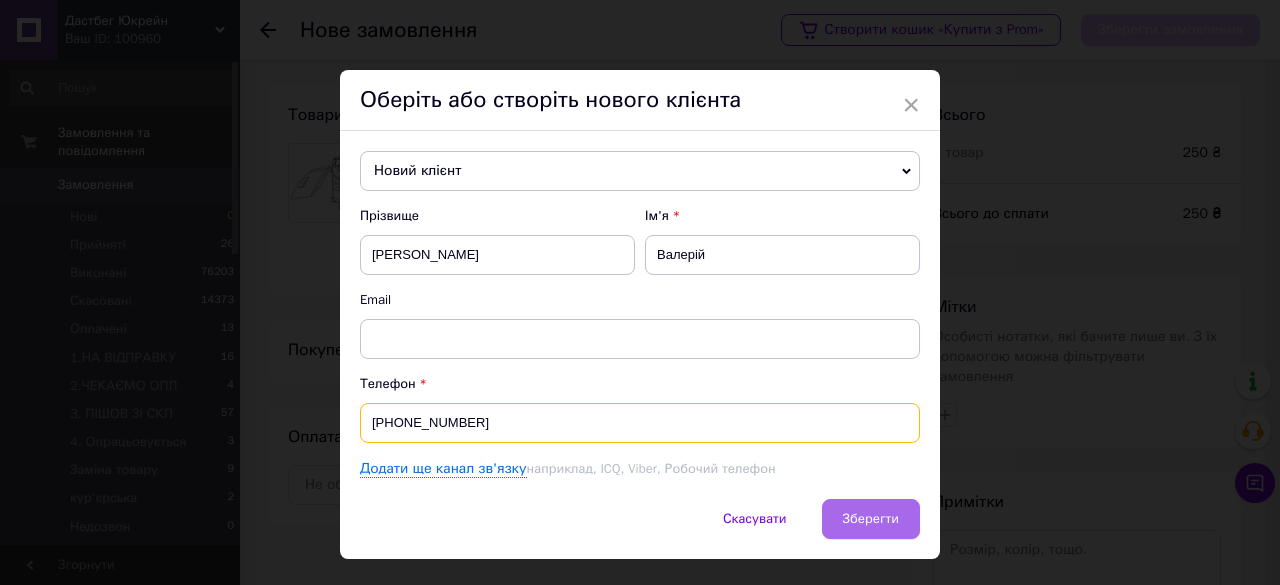 type on "[PHONE_NUMBER]" 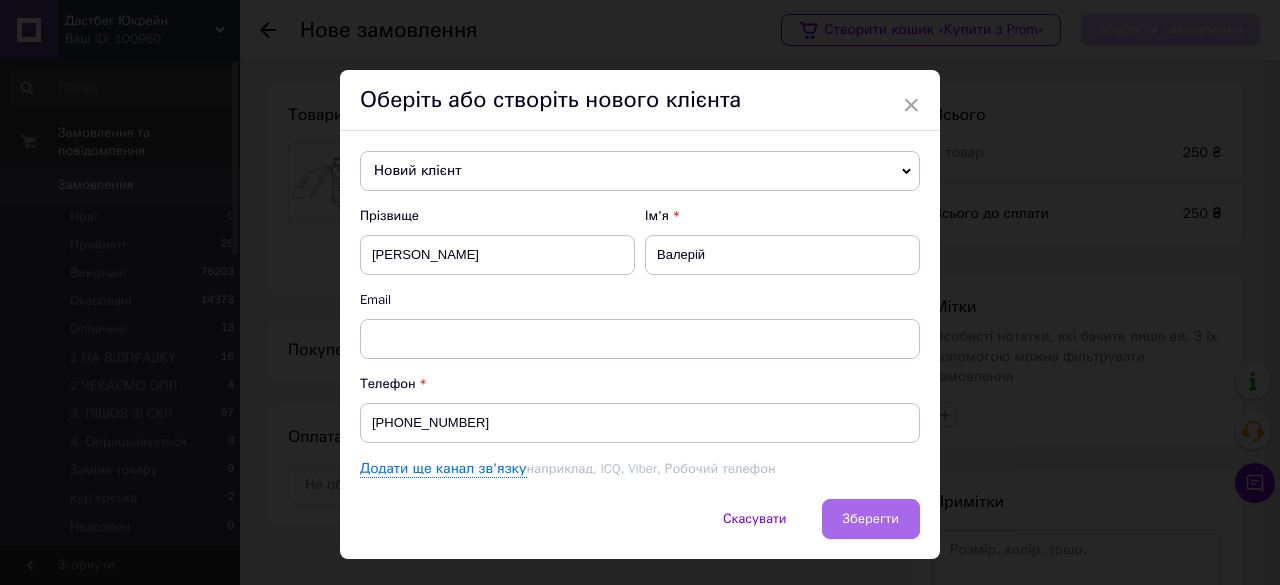 click on "Зберегти" at bounding box center [871, 518] 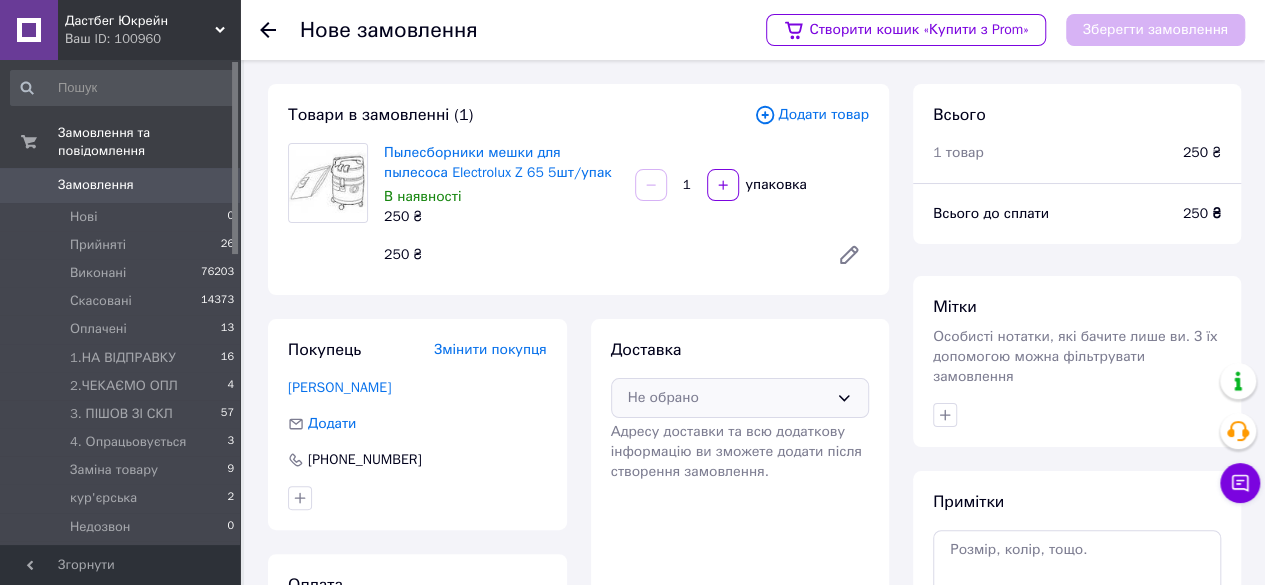 click on "Не обрано" at bounding box center (728, 398) 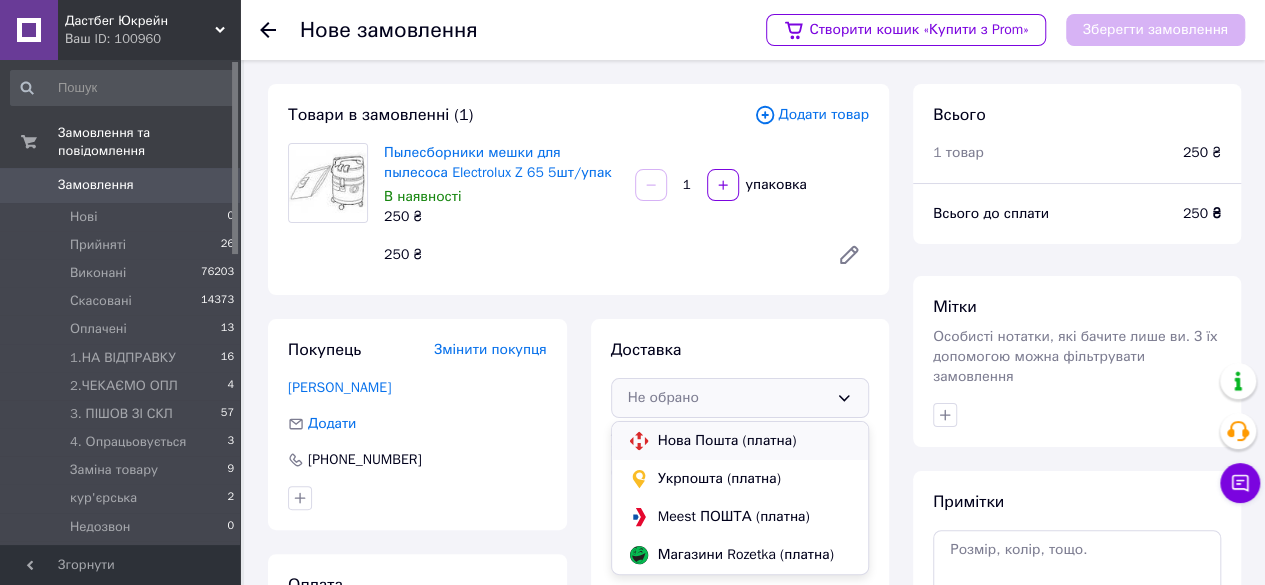 click on "Нова Пошта (платна)" at bounding box center [755, 441] 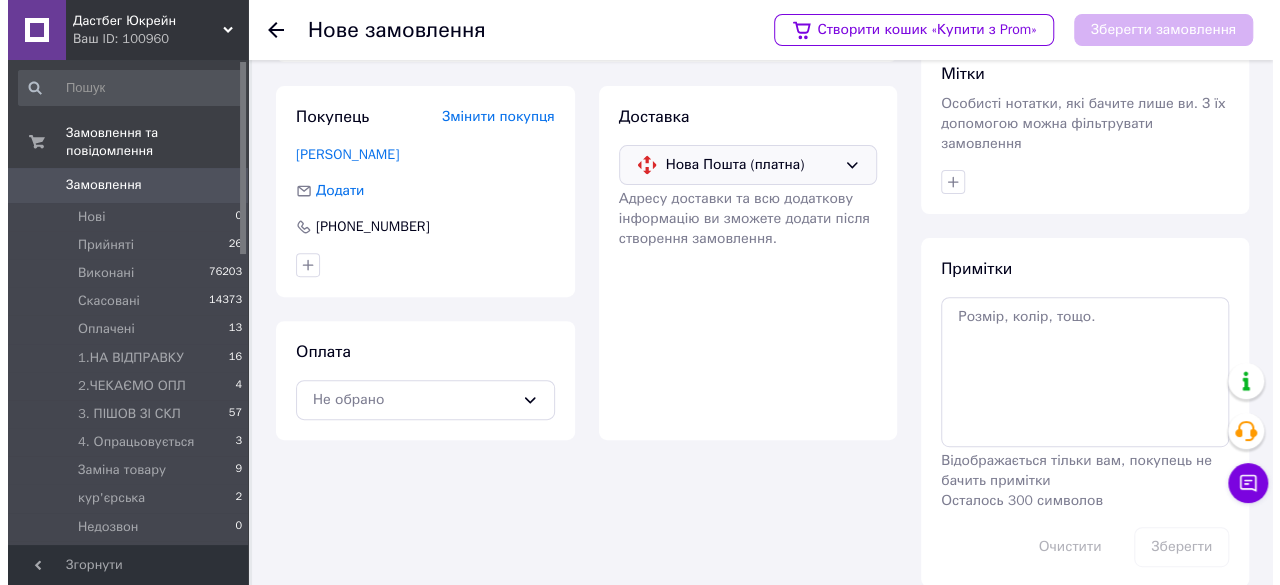 scroll, scrollTop: 234, scrollLeft: 0, axis: vertical 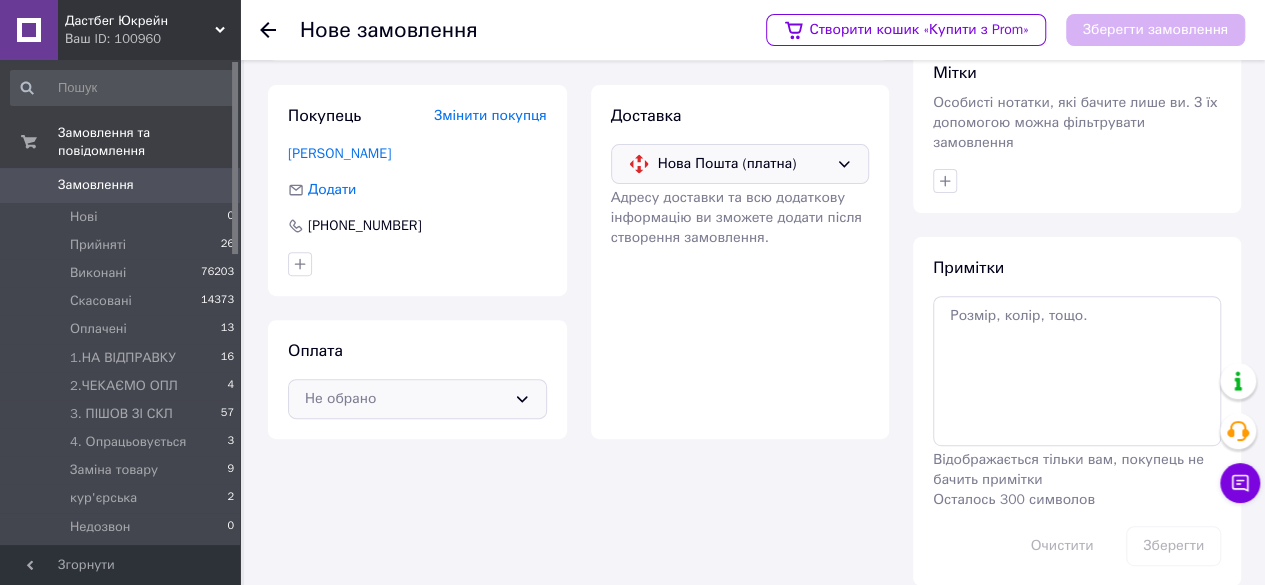 click 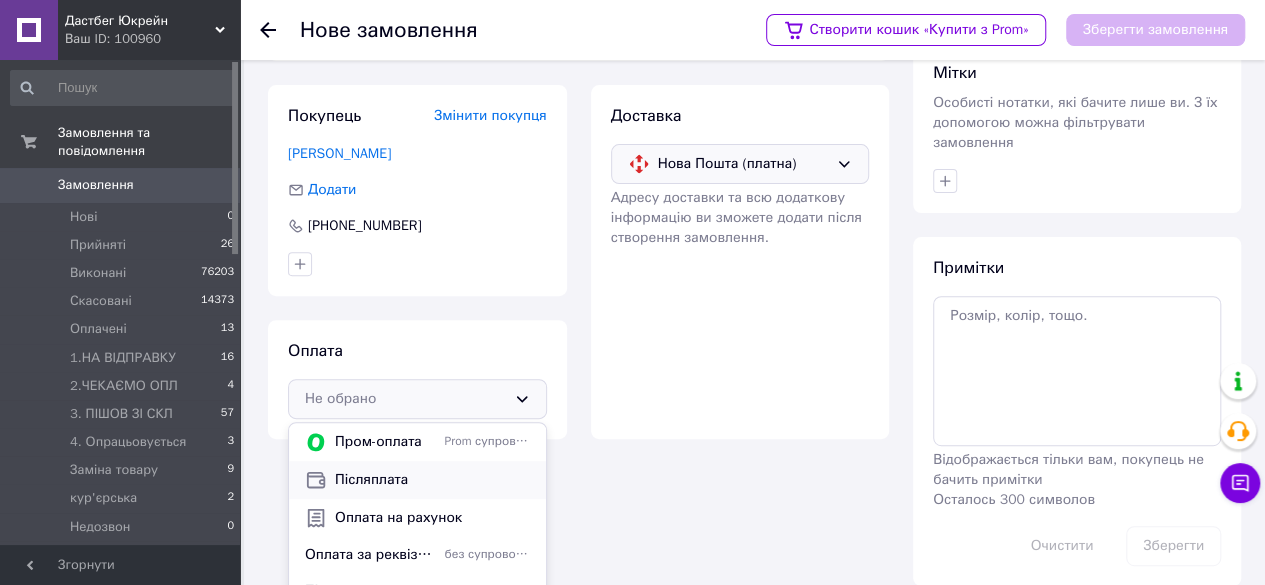 click on "Післяплата" at bounding box center (432, 480) 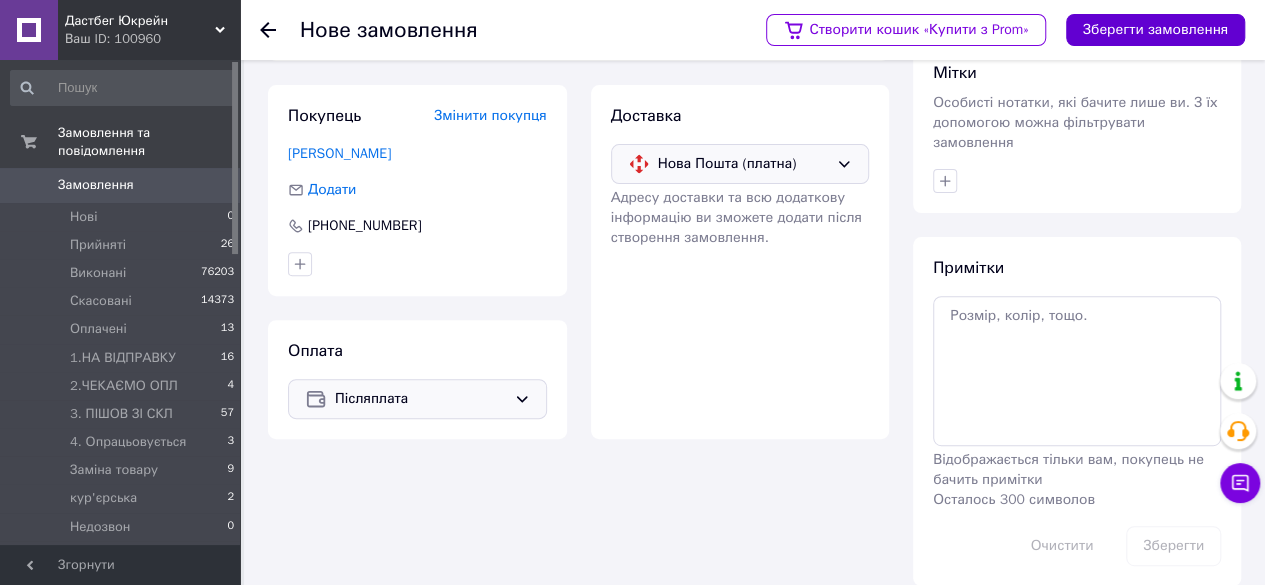 click on "Зберегти замовлення" at bounding box center (1155, 30) 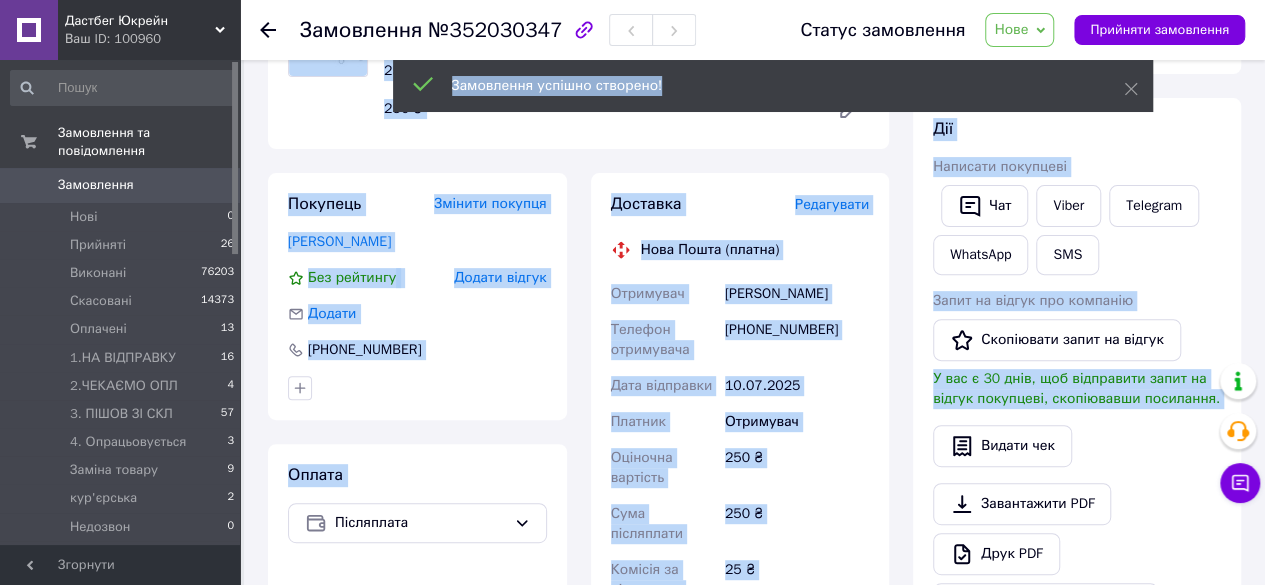 drag, startPoint x: 1132, startPoint y: 88, endPoint x: 1046, endPoint y: 35, distance: 101.0198 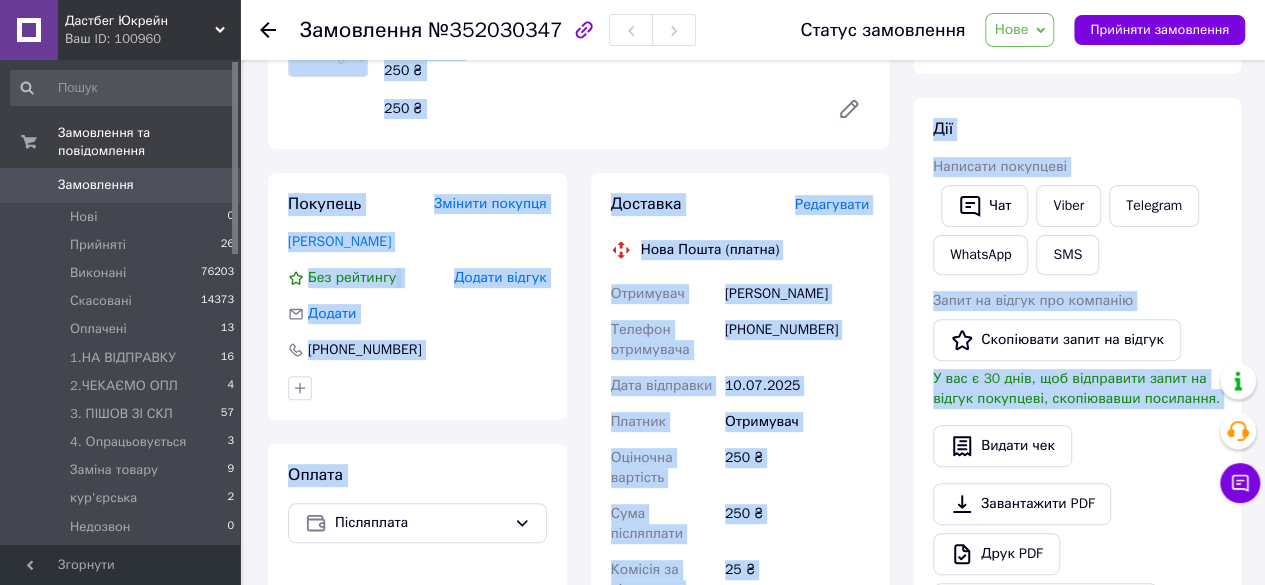 click on "Нове" at bounding box center [1019, 30] 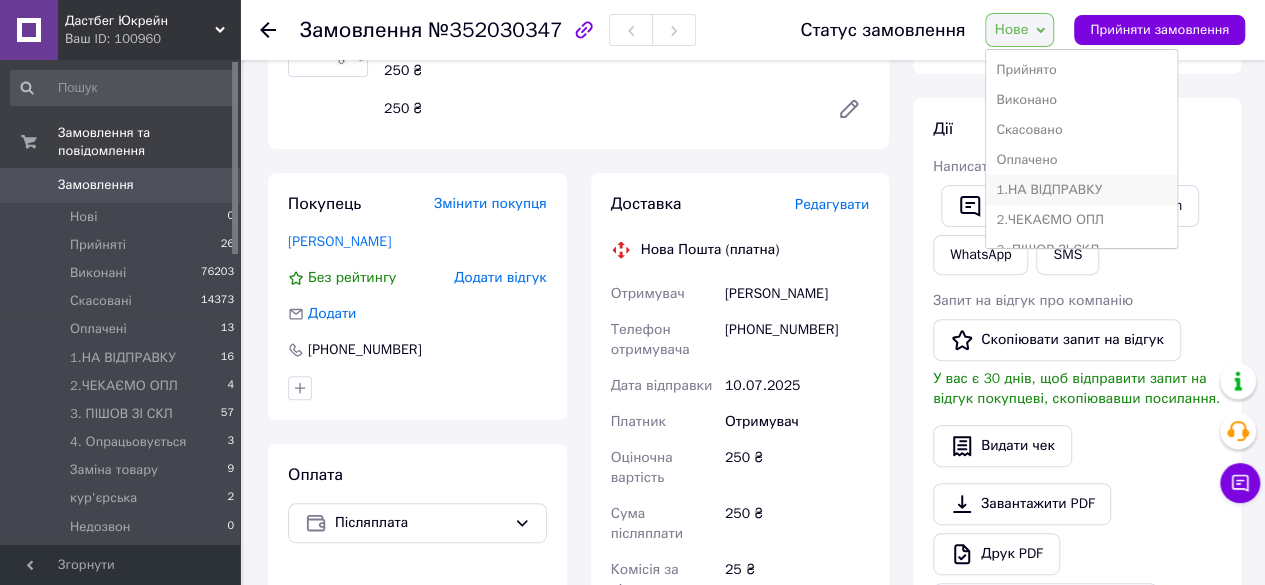click on "1.НА ВІДПРАВКУ" at bounding box center [1081, 190] 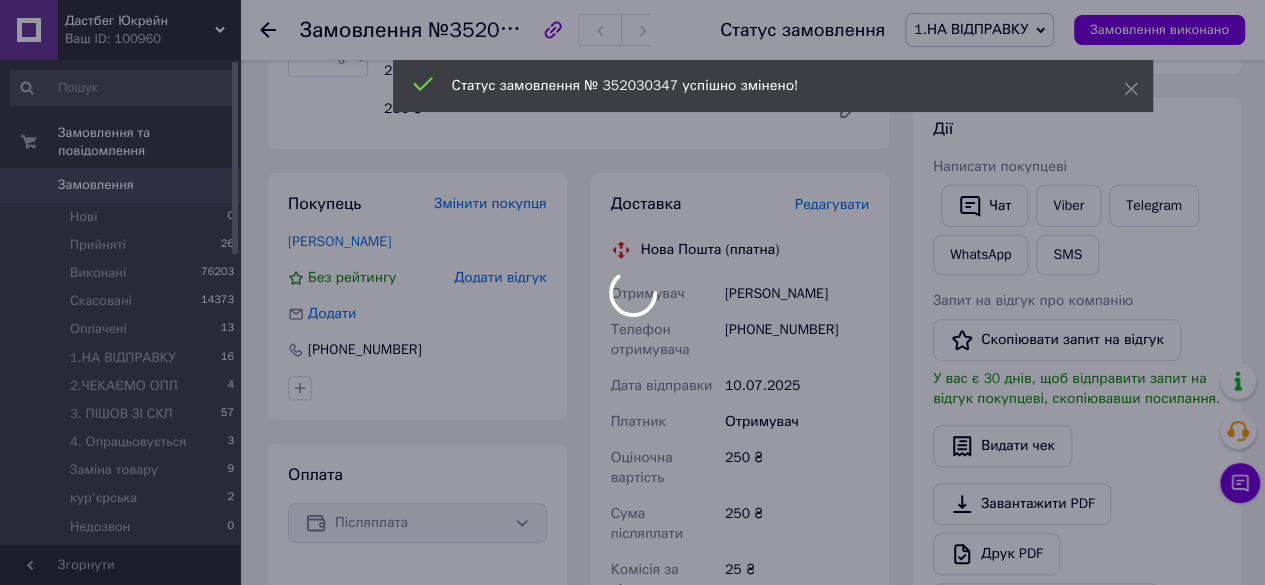 click on "Дастбег Юкрейн Ваш ID: 100960 Сайт Дастбег [PERSON_NAME] покупця Перевірити стан системи Сторінка на порталі Довідка Вийти Замовлення та повідомлення Замовлення 0 Нові 0 Прийняті 26 Виконані 76203 Скасовані 14373 Оплачені 13 1.НА ВІДПРАВКУ 16 2.ЧЕКАЄМО ОПЛ 4 3. ПІШОВ ЗІ СКЛ 57 4. Опрацьовується 3 Заміна товару 9 кур'єрська 2 Недозвон 0 Оплата чекає підтвердженя 0 Очікуємо зворотнього зв'я 76 Повернення коштів. 5 самовивіз 10 чекає на товар 23 Повідомлення 0 Товари та послуги Сповіщення 0 9 Показники роботи компанії Відгуки Клієнти" at bounding box center [632, 459] 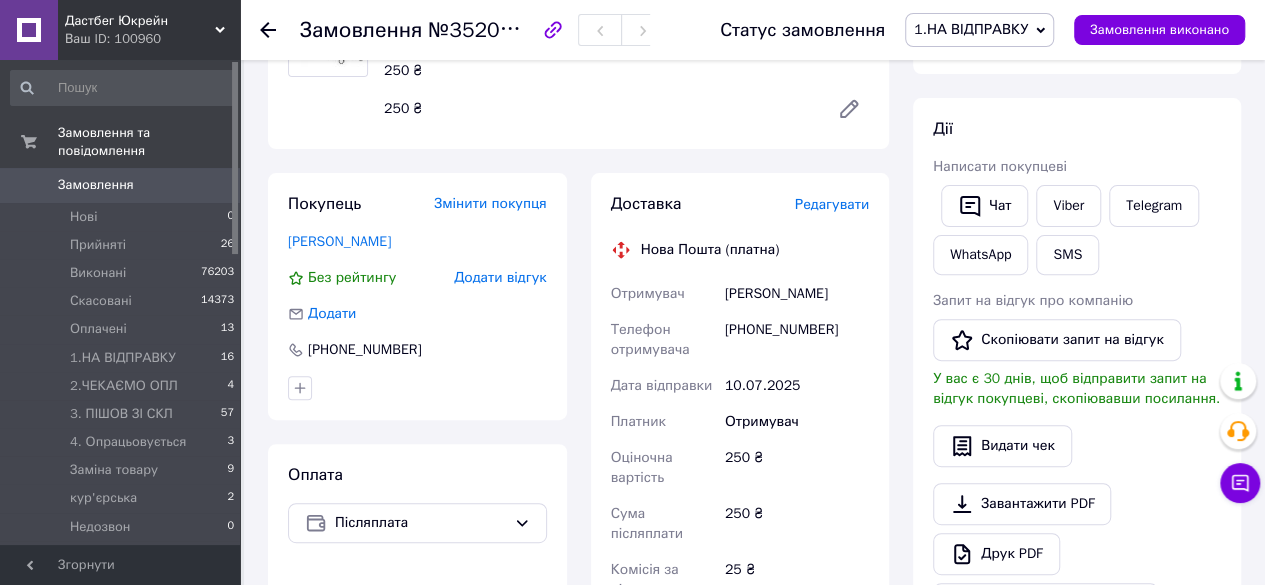 click on "Редагувати" at bounding box center (832, 204) 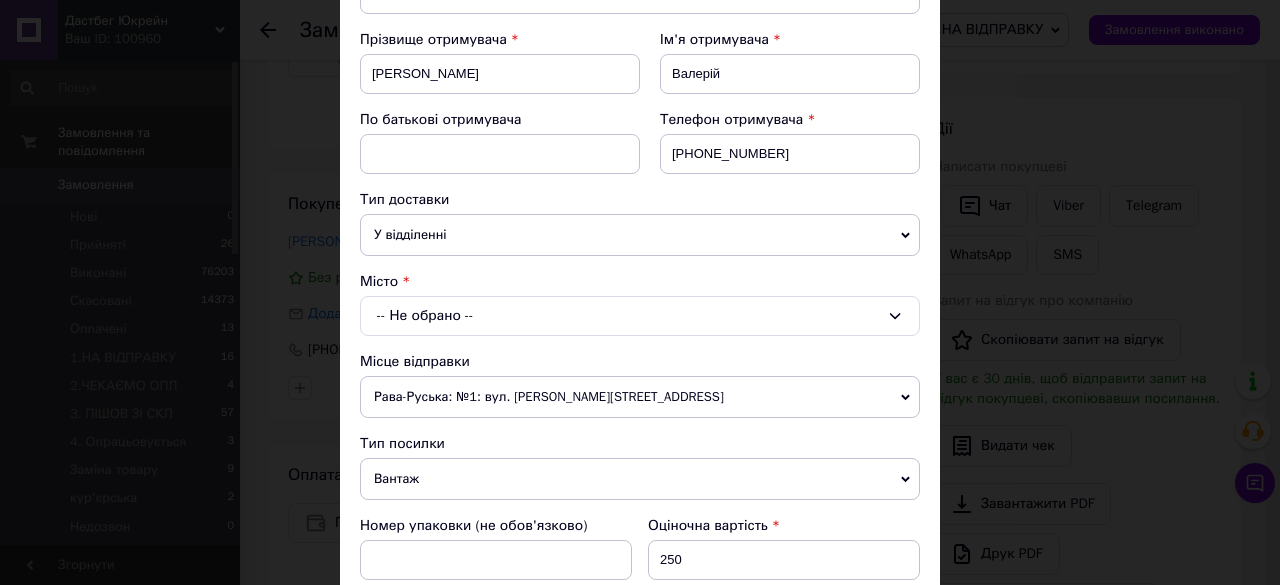 scroll, scrollTop: 279, scrollLeft: 0, axis: vertical 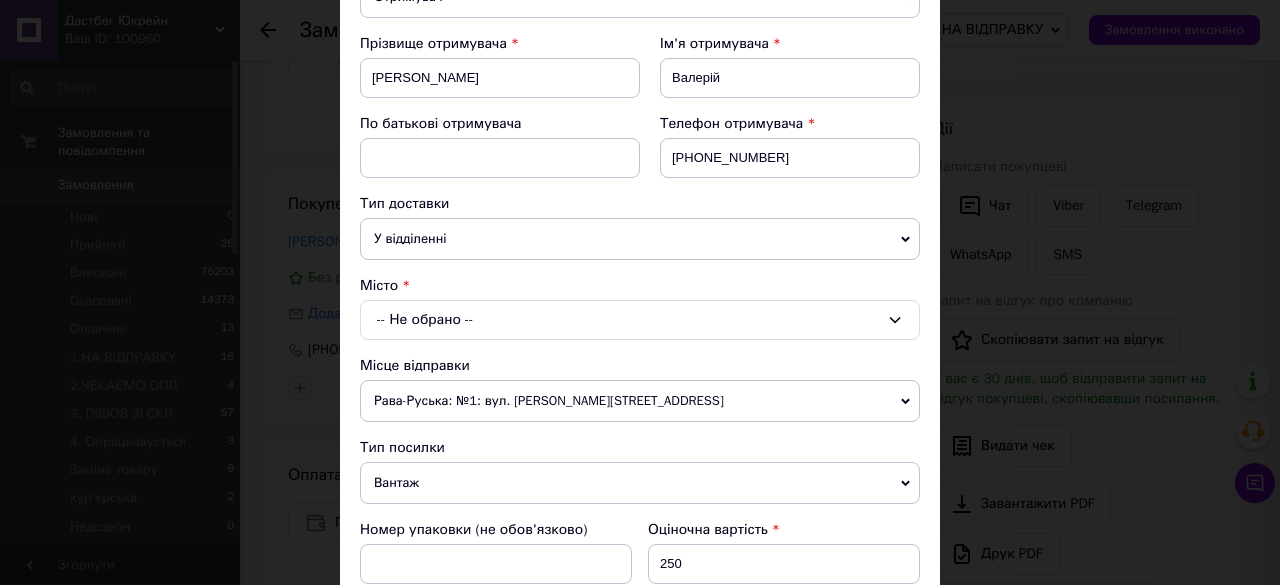 click on "-- Не обрано --" at bounding box center [640, 320] 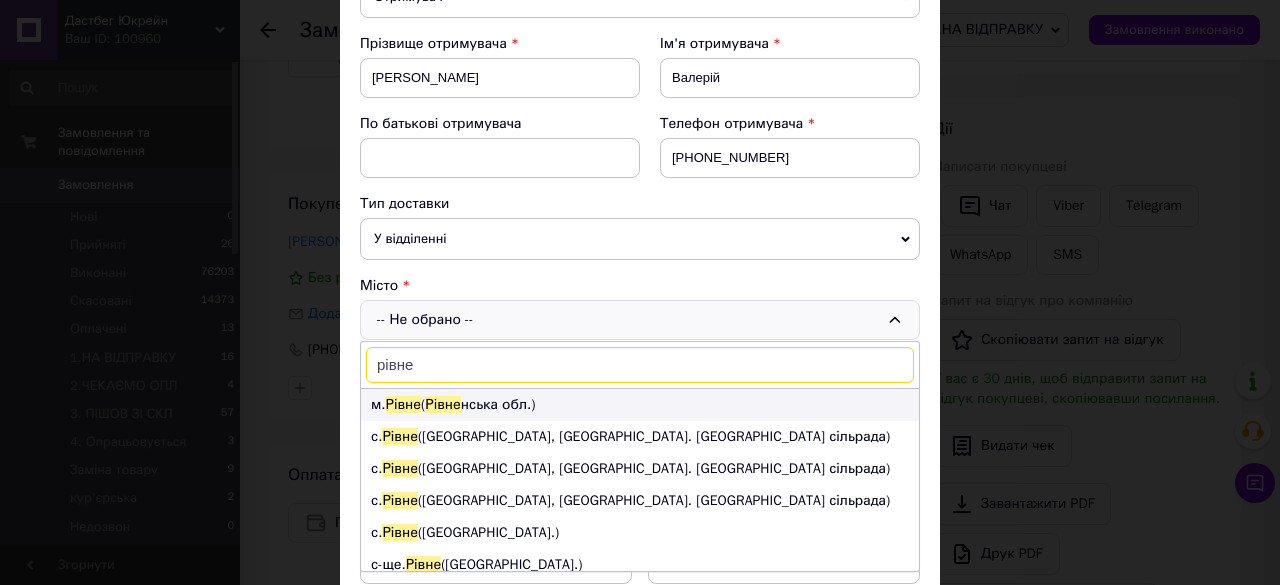type on "рівне" 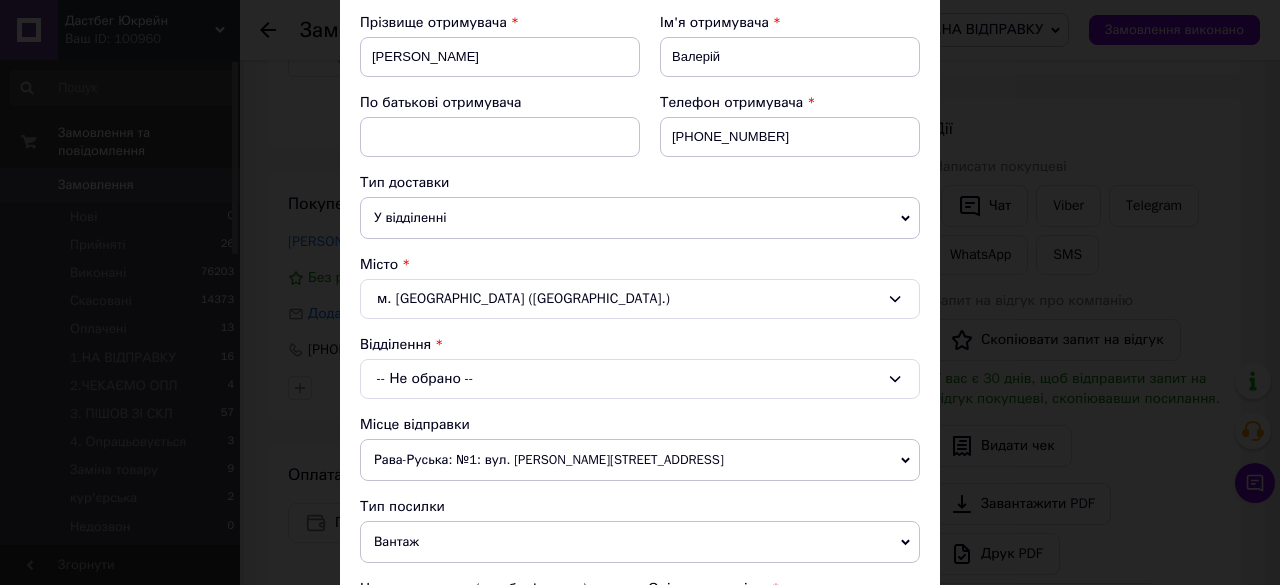scroll, scrollTop: 301, scrollLeft: 0, axis: vertical 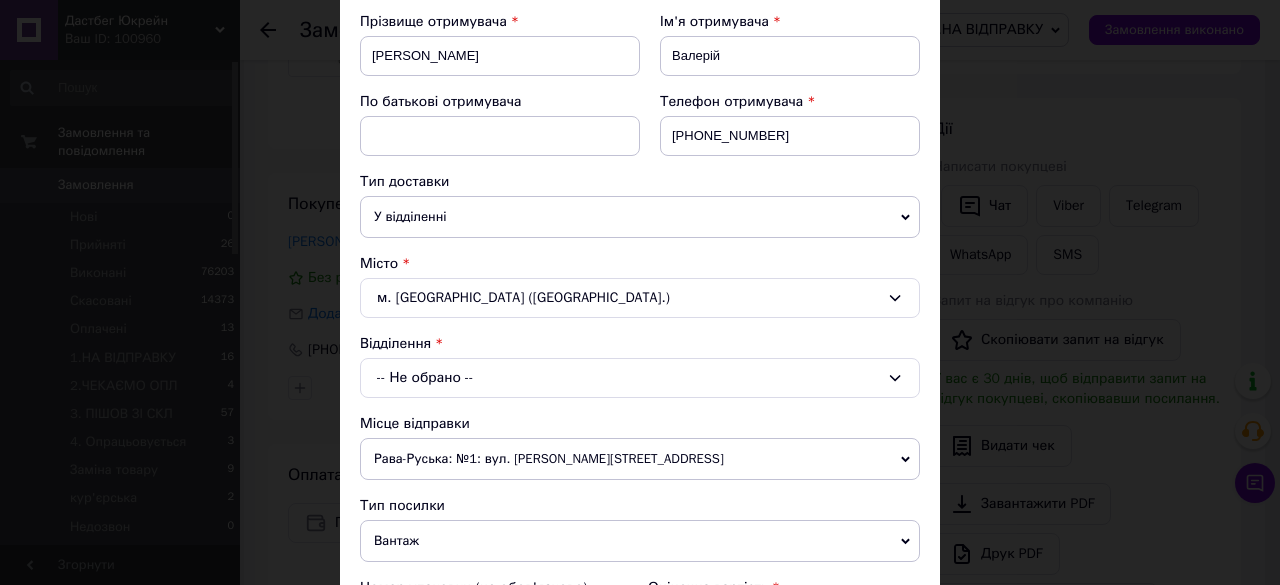 click on "-- Не обрано --" at bounding box center [640, 378] 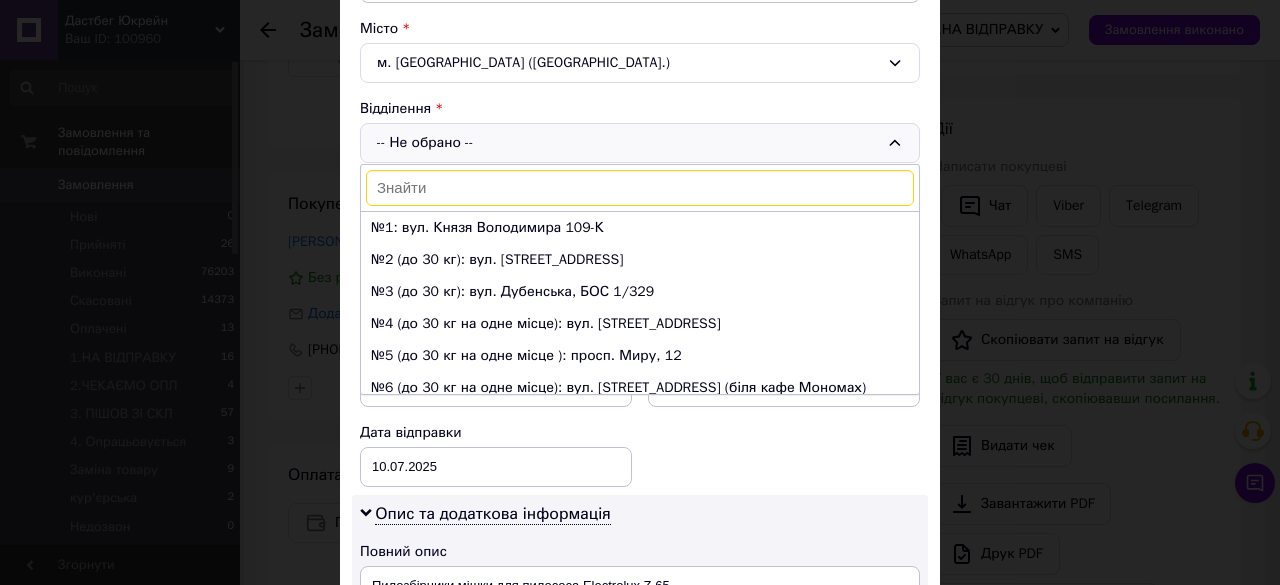 scroll, scrollTop: 538, scrollLeft: 0, axis: vertical 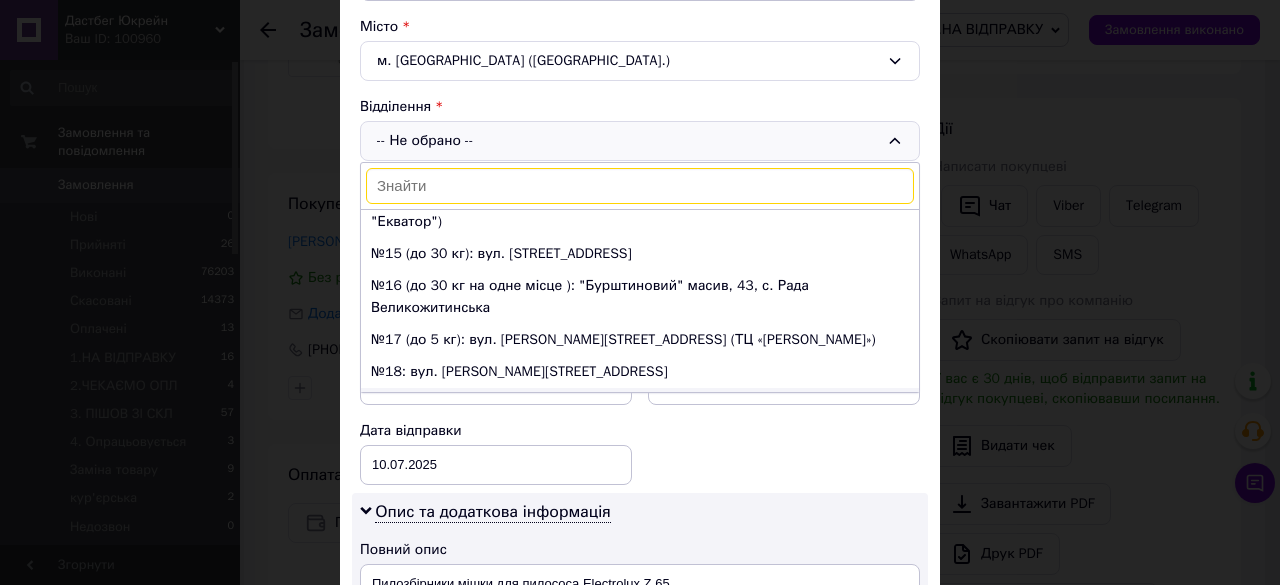 click on "№19 (до 5 кг): вул. [STREET_ADDRESS] (ТРЦ "Арена")" at bounding box center (640, 404) 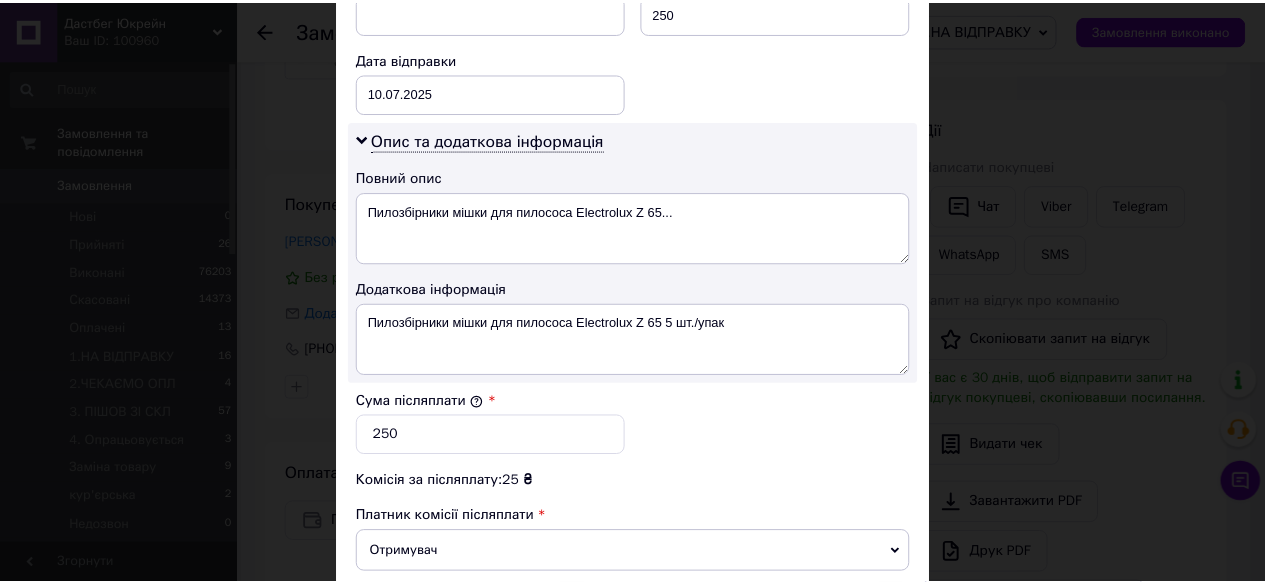 scroll, scrollTop: 1153, scrollLeft: 0, axis: vertical 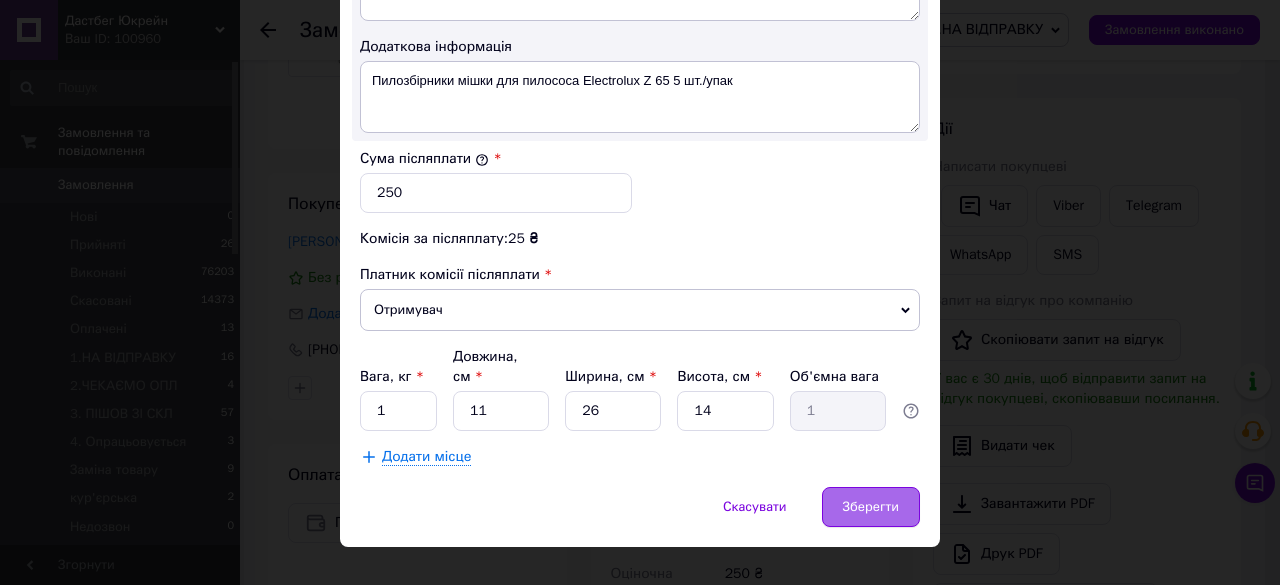 click on "Зберегти" at bounding box center [871, 507] 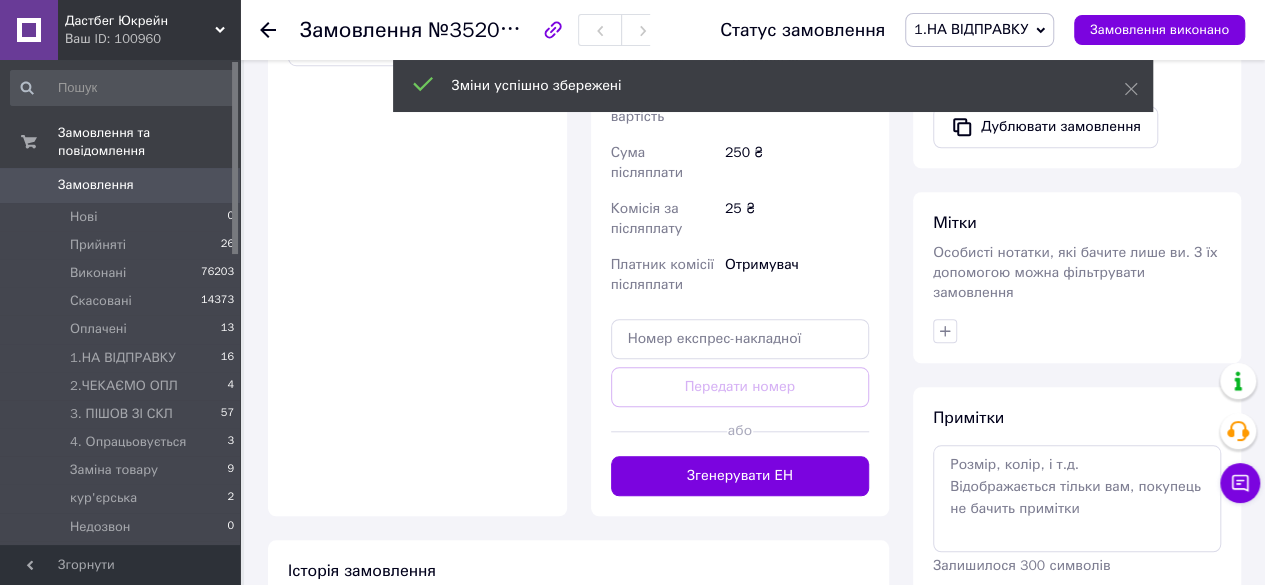 scroll, scrollTop: 715, scrollLeft: 0, axis: vertical 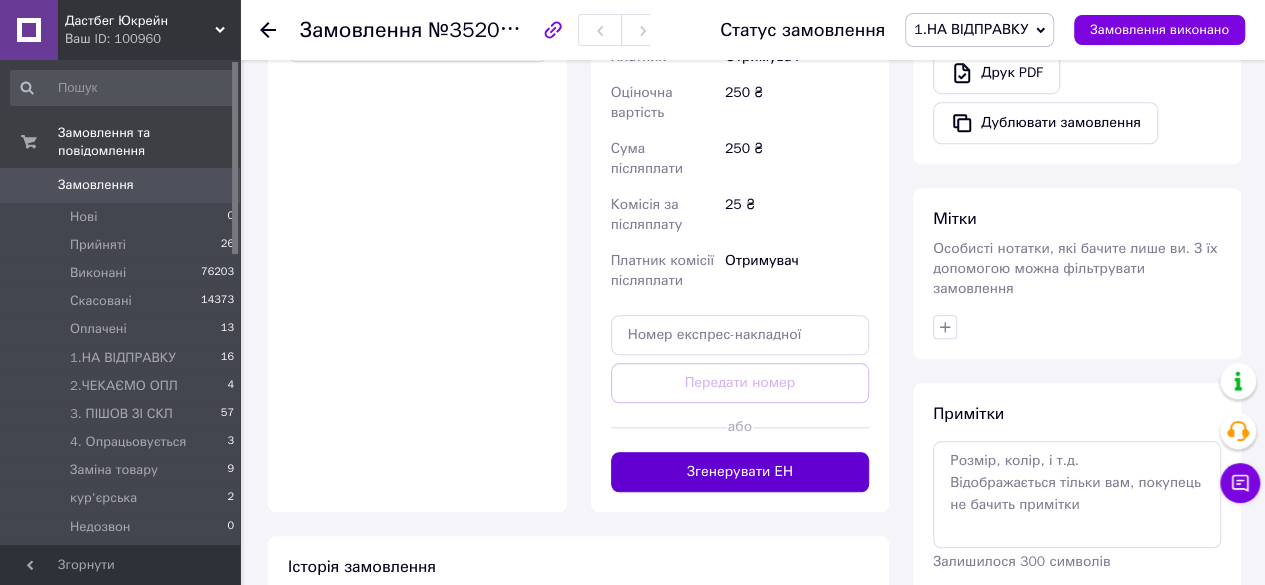 click on "Згенерувати ЕН" at bounding box center (740, 472) 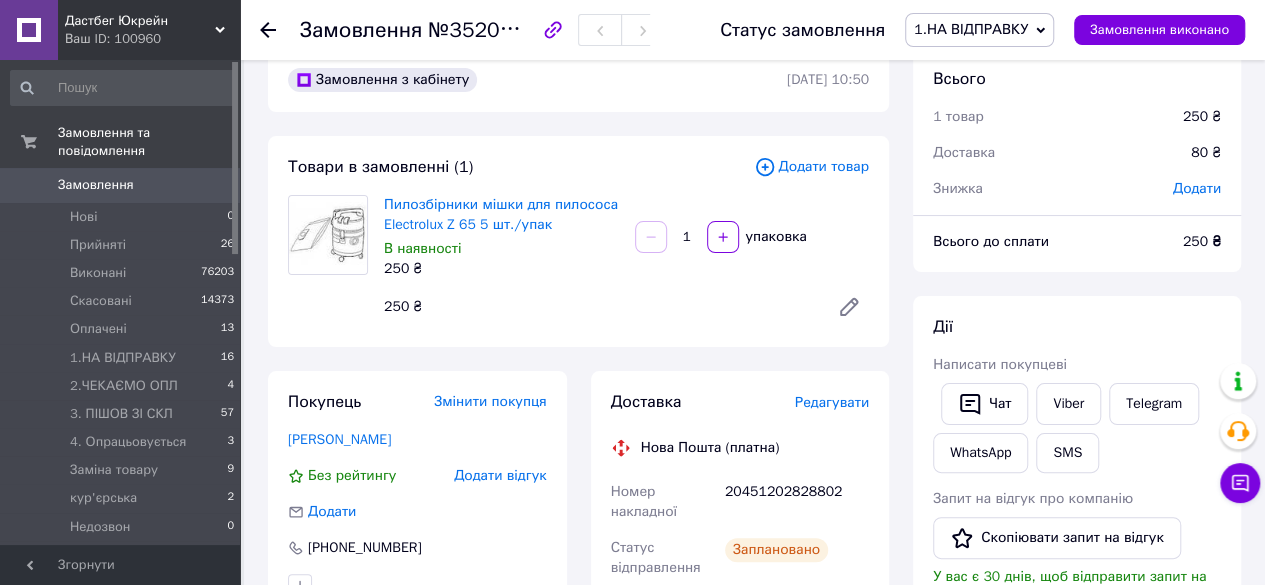 scroll, scrollTop: 32, scrollLeft: 0, axis: vertical 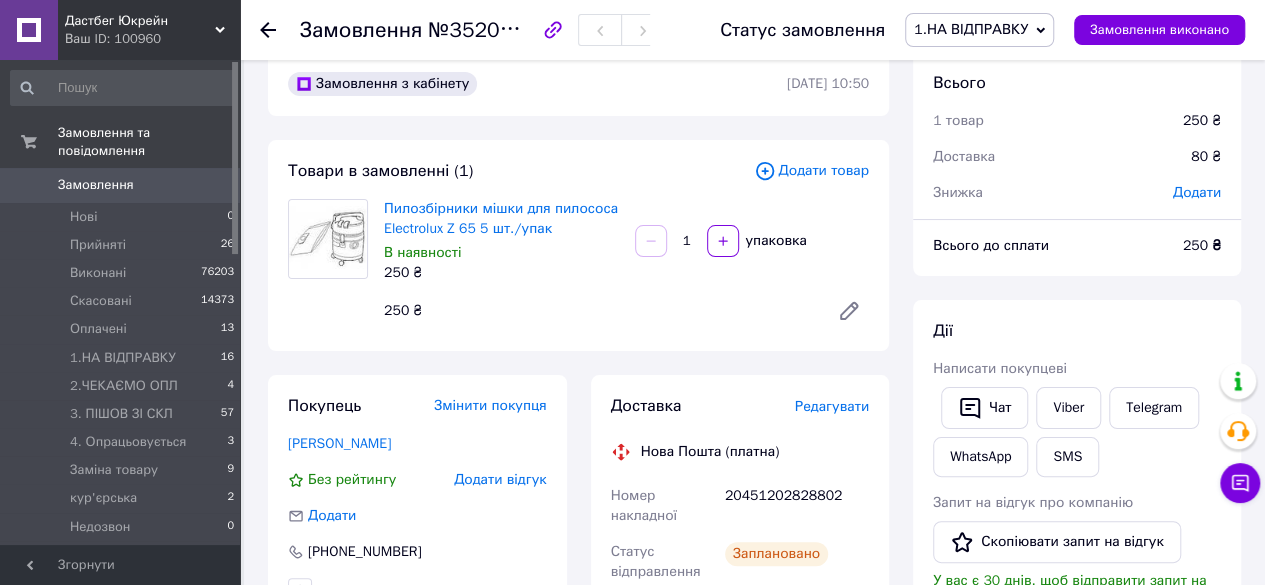 click on "Замовлення" at bounding box center [96, 185] 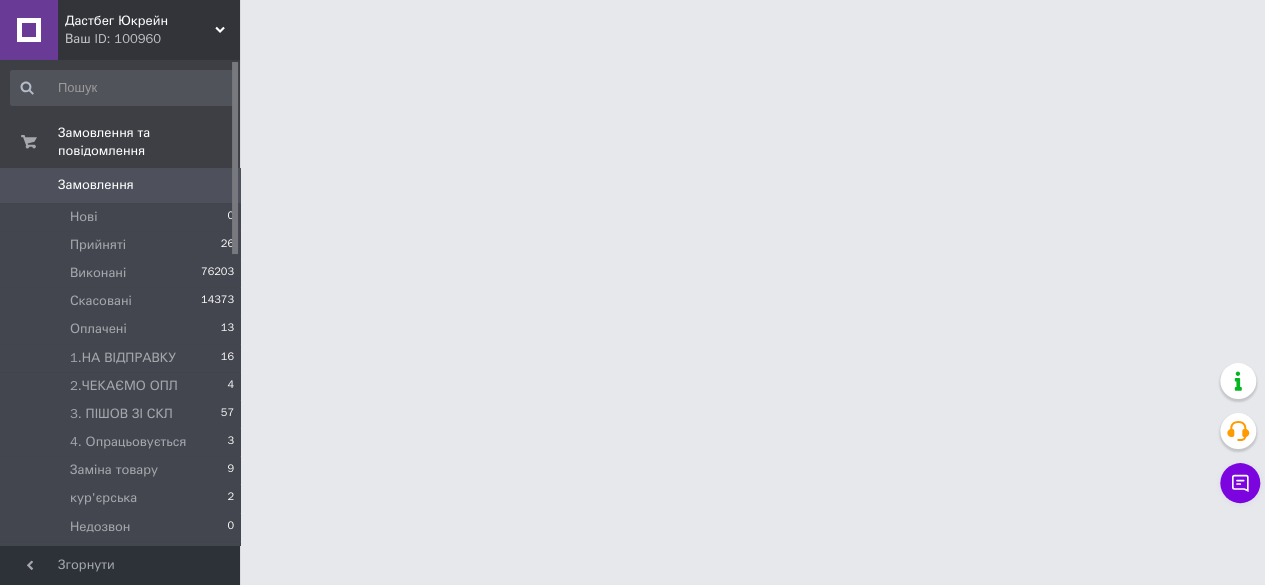 scroll, scrollTop: 0, scrollLeft: 0, axis: both 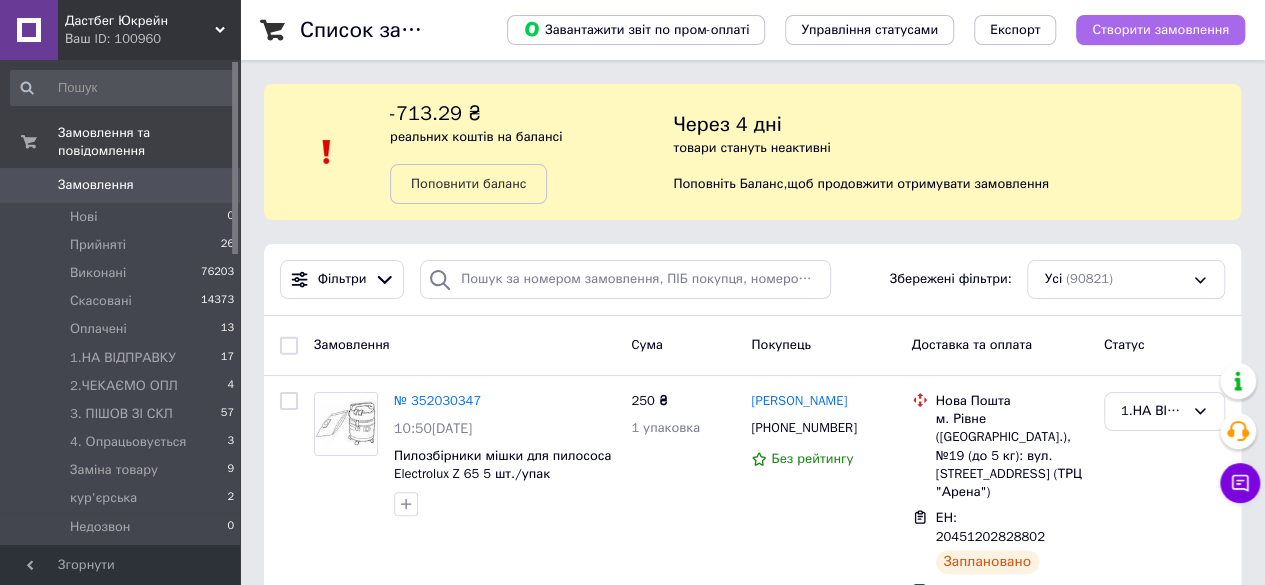 click on "Створити замовлення" at bounding box center (1160, 30) 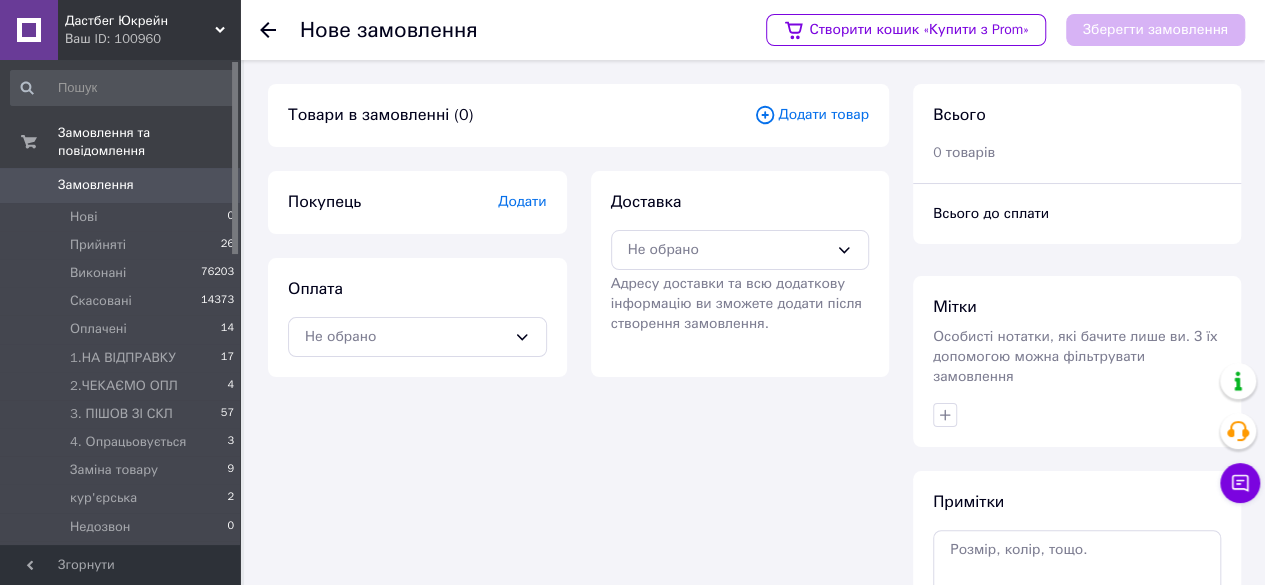 click on "Додати товар" at bounding box center (811, 115) 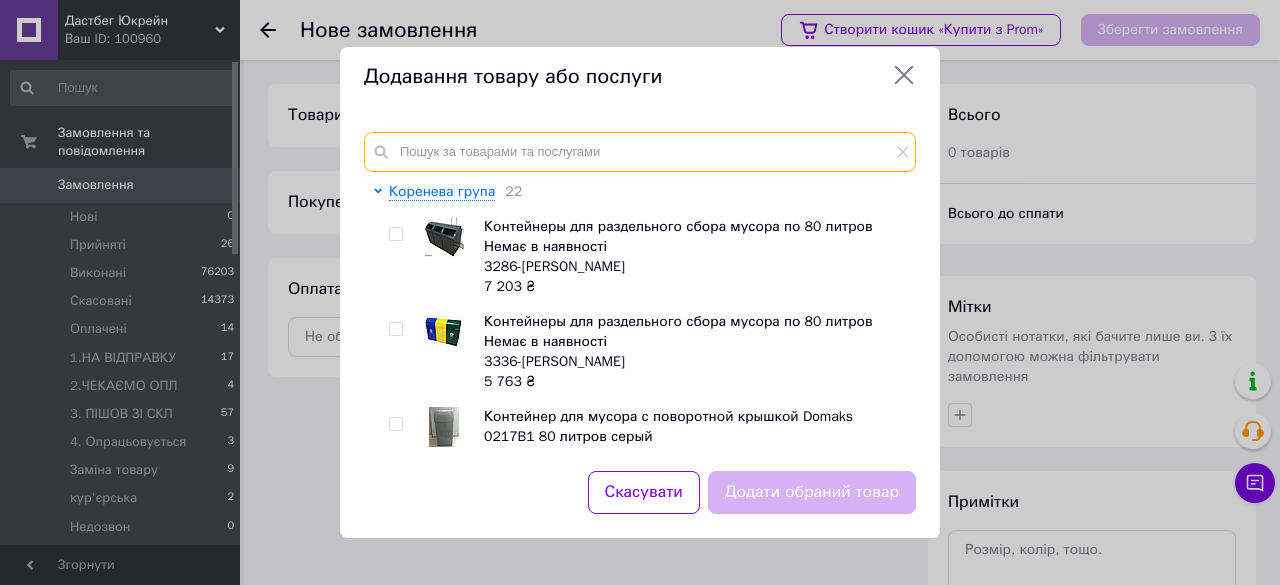 click at bounding box center [640, 152] 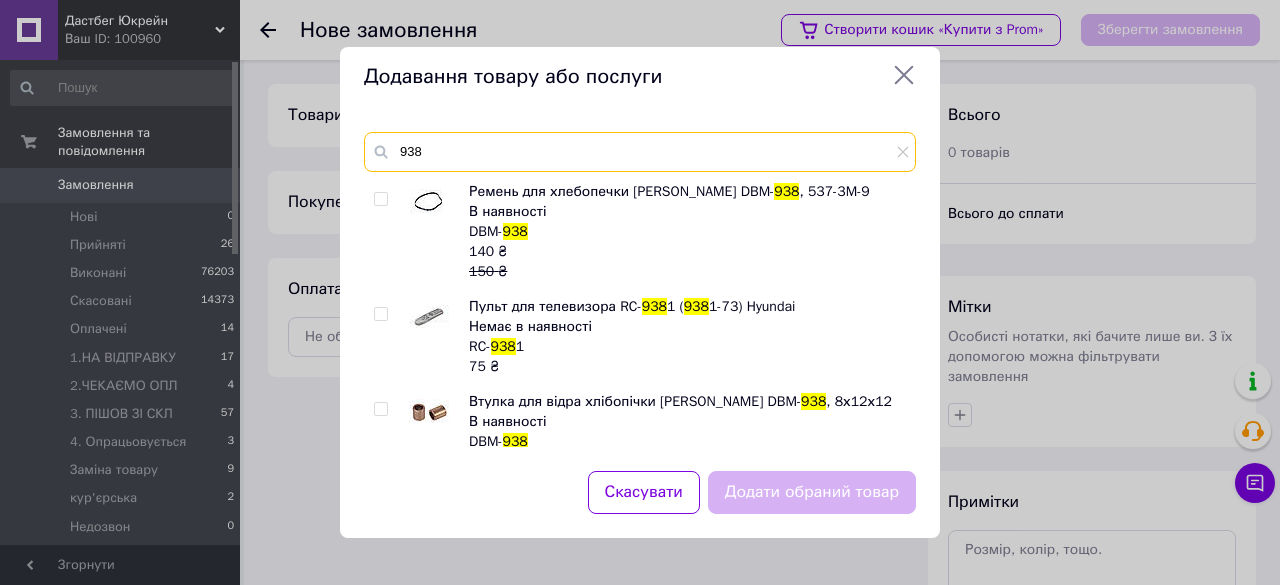 type on "938" 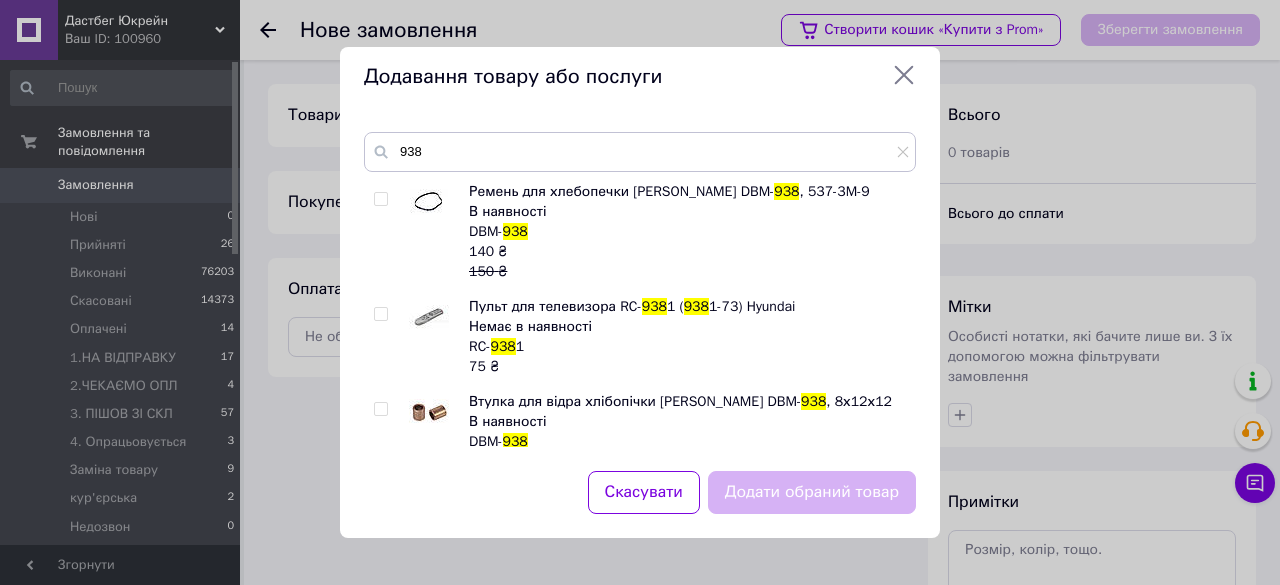 click at bounding box center [380, 199] 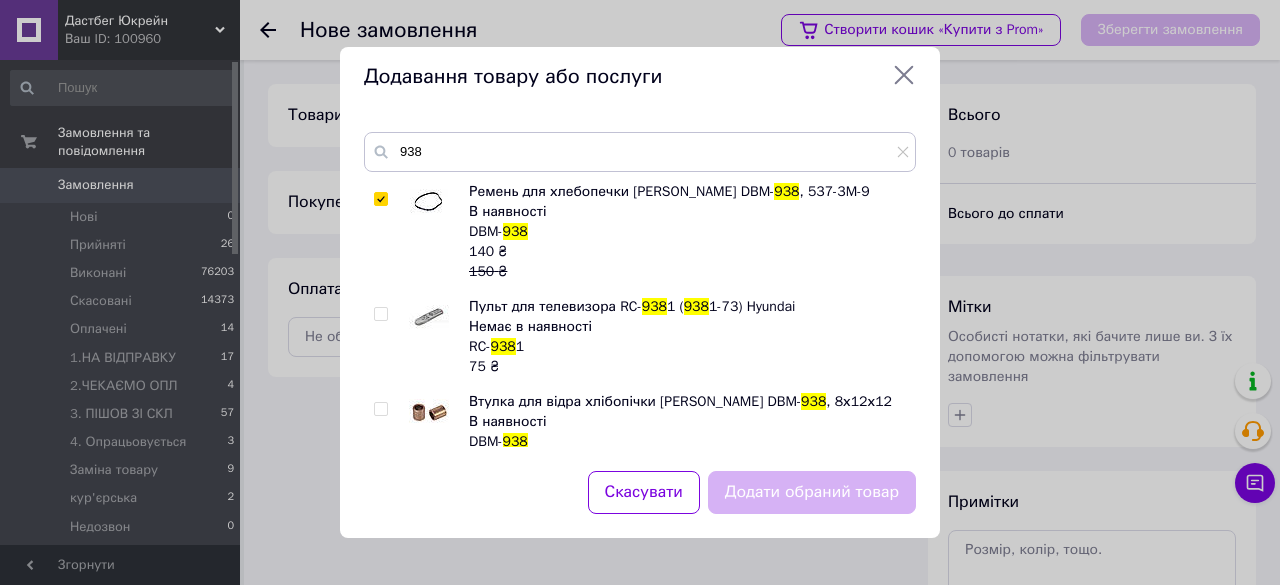 checkbox on "true" 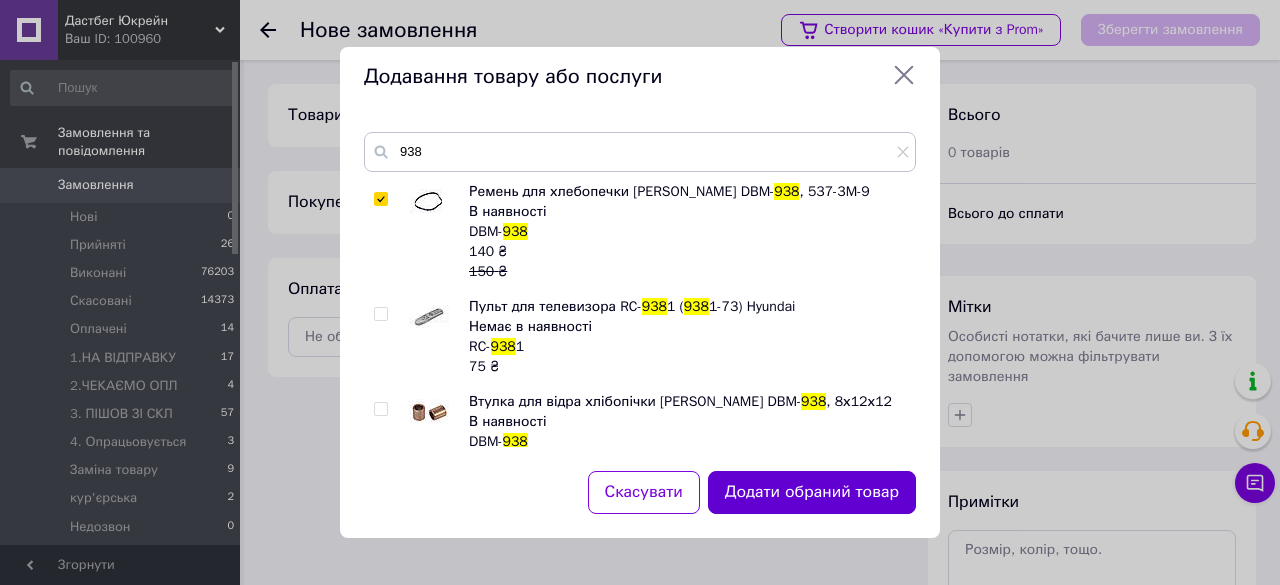 click on "Додати обраний товар" at bounding box center [812, 492] 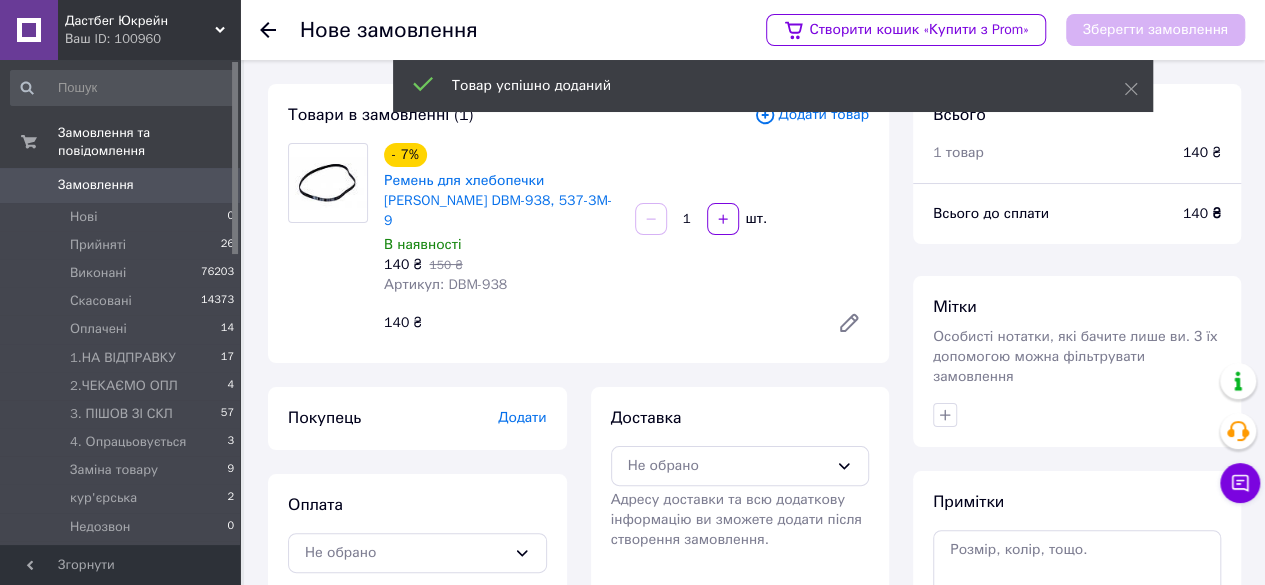 click on "Додати" at bounding box center (522, 417) 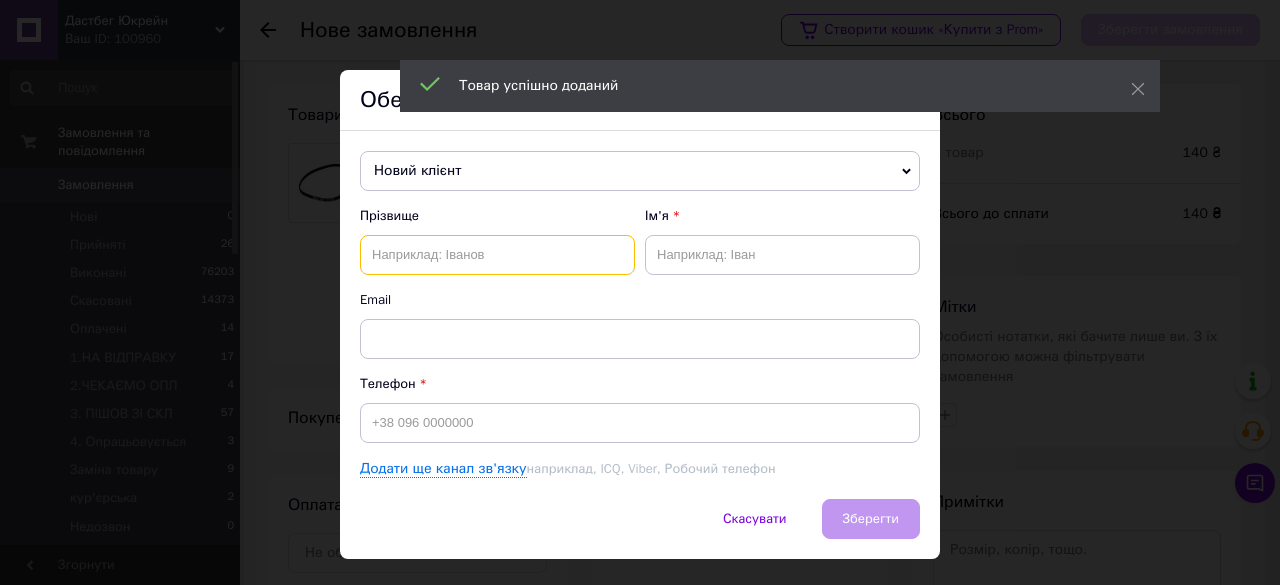 click at bounding box center [497, 255] 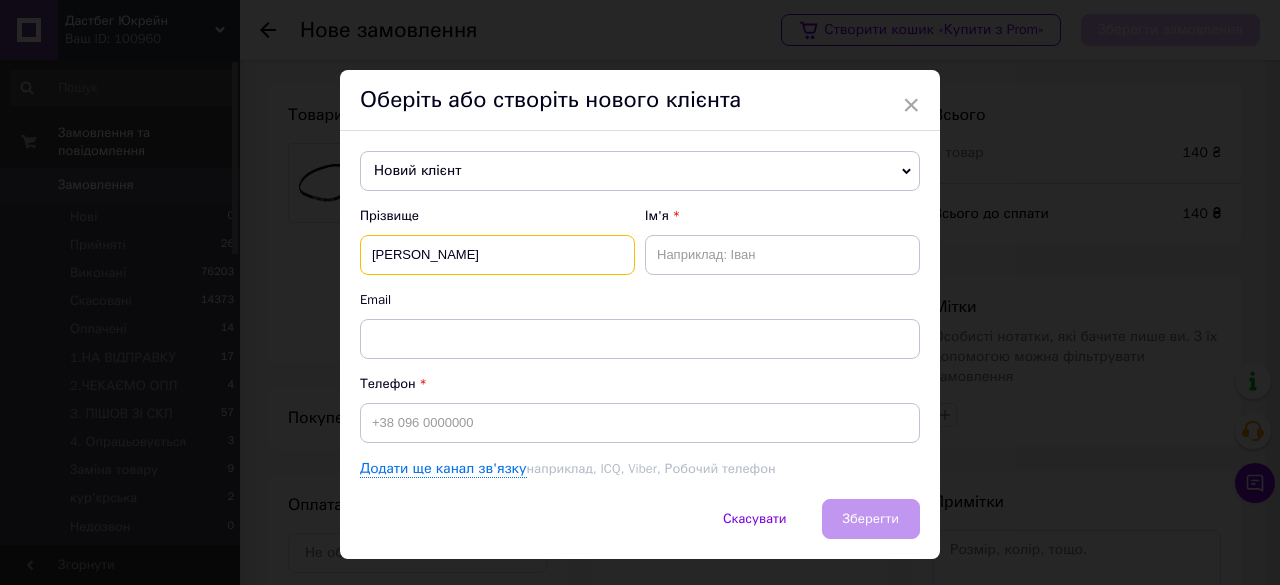 type on "[PERSON_NAME]" 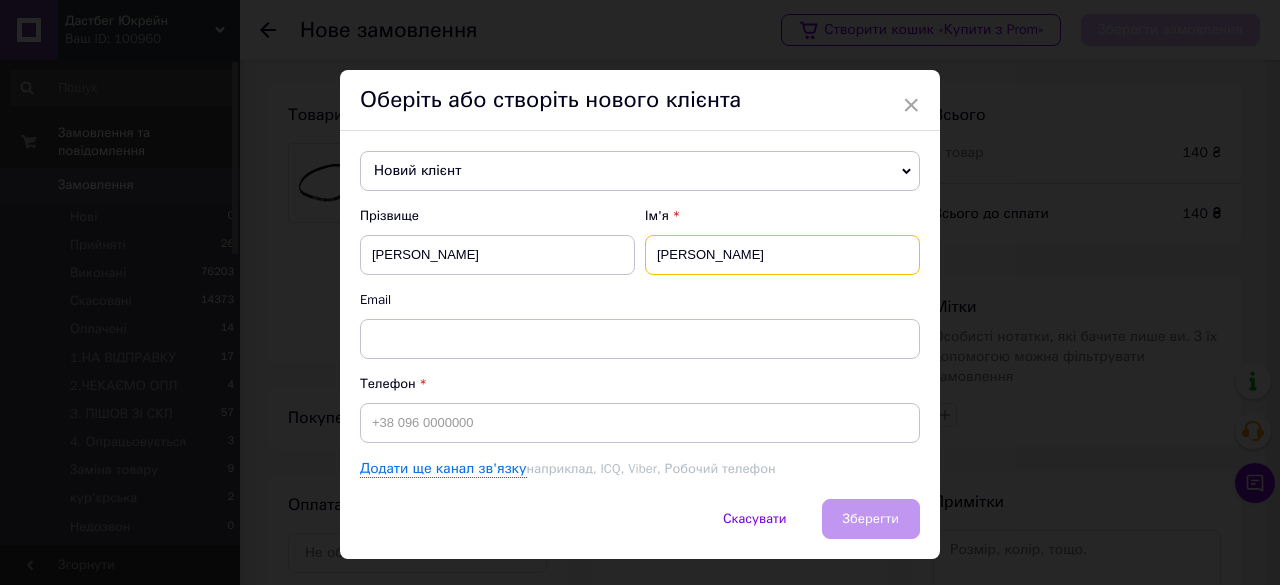 type on "[PERSON_NAME]" 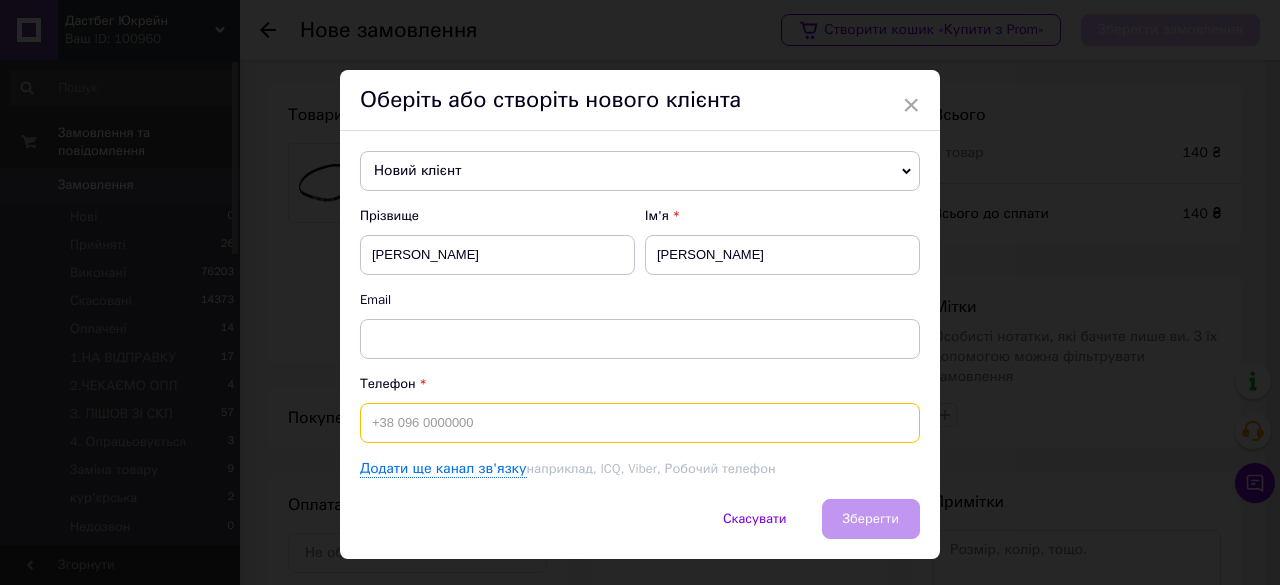 click at bounding box center [640, 423] 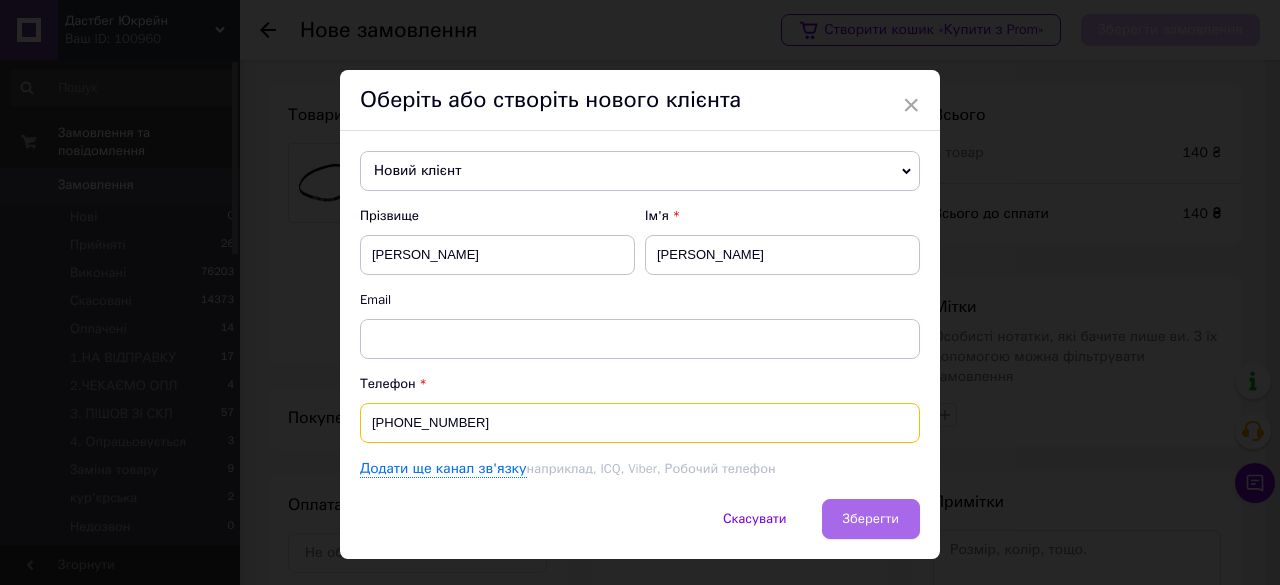 type on "[PHONE_NUMBER]" 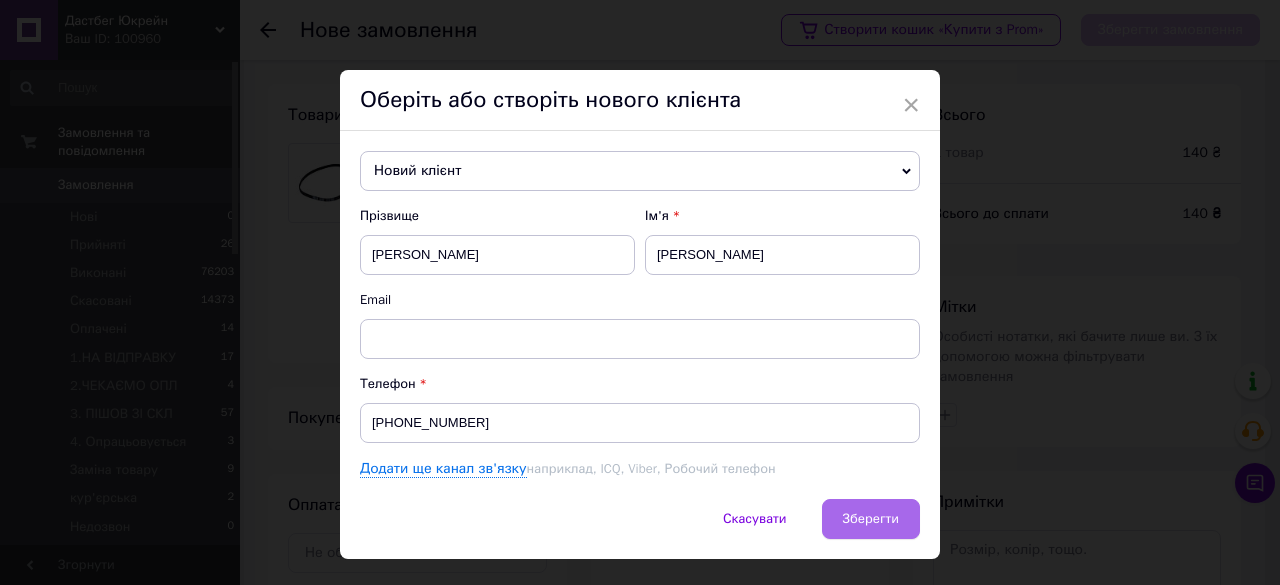 click on "Зберегти" at bounding box center [871, 518] 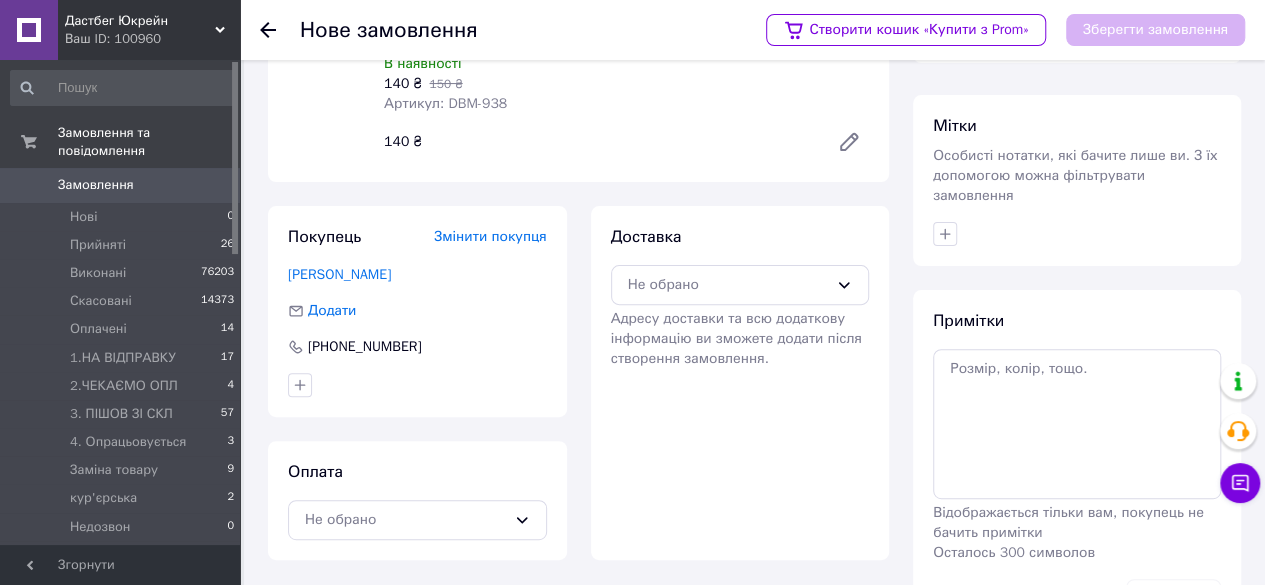 scroll, scrollTop: 214, scrollLeft: 0, axis: vertical 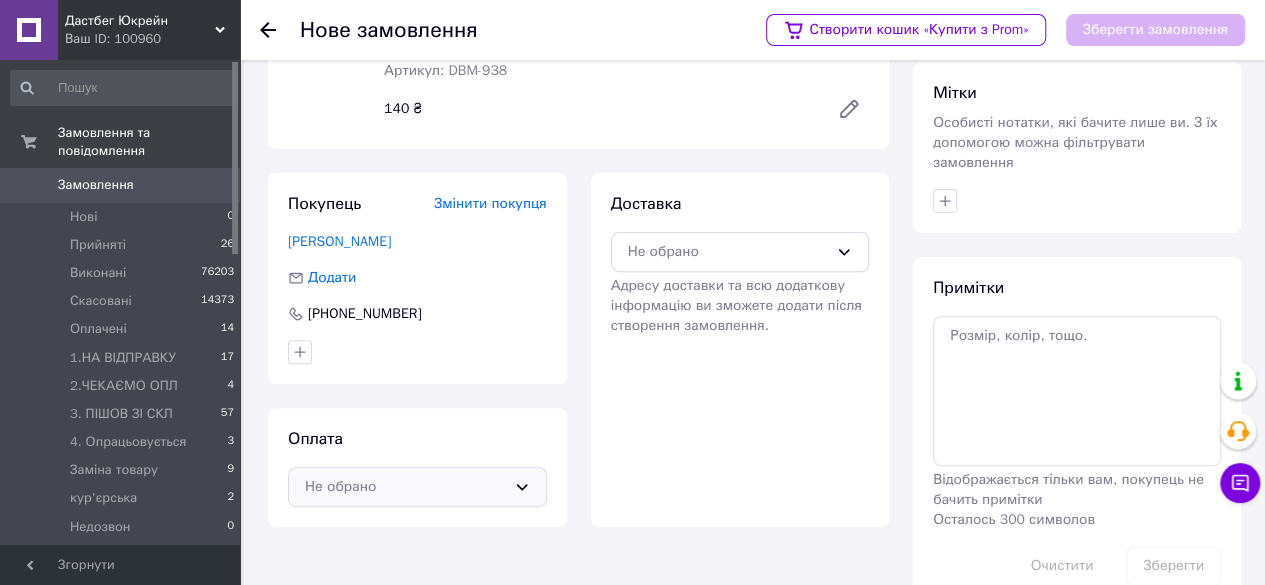 click on "Не обрано" at bounding box center [417, 487] 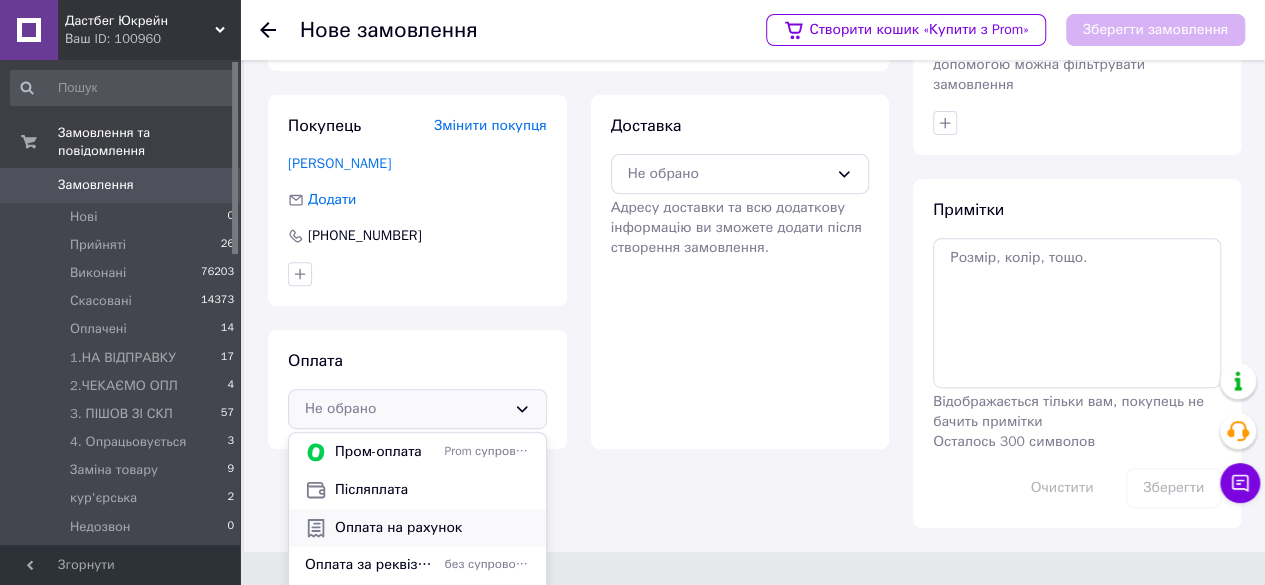 click on "Оплата на рахунок" at bounding box center [432, 528] 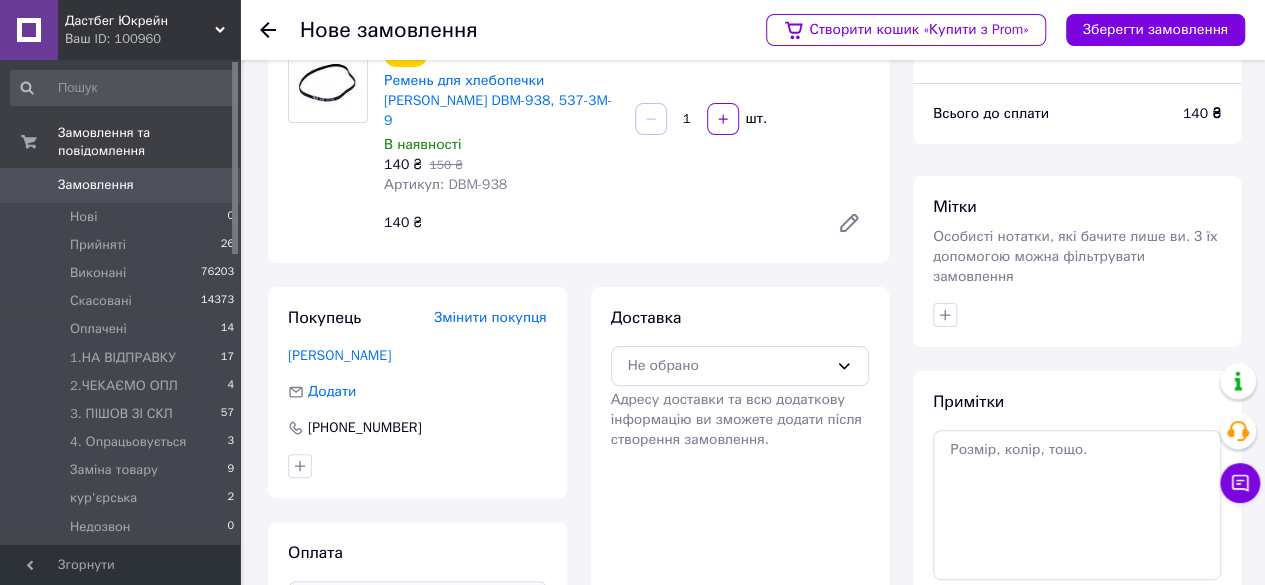 scroll, scrollTop: 99, scrollLeft: 0, axis: vertical 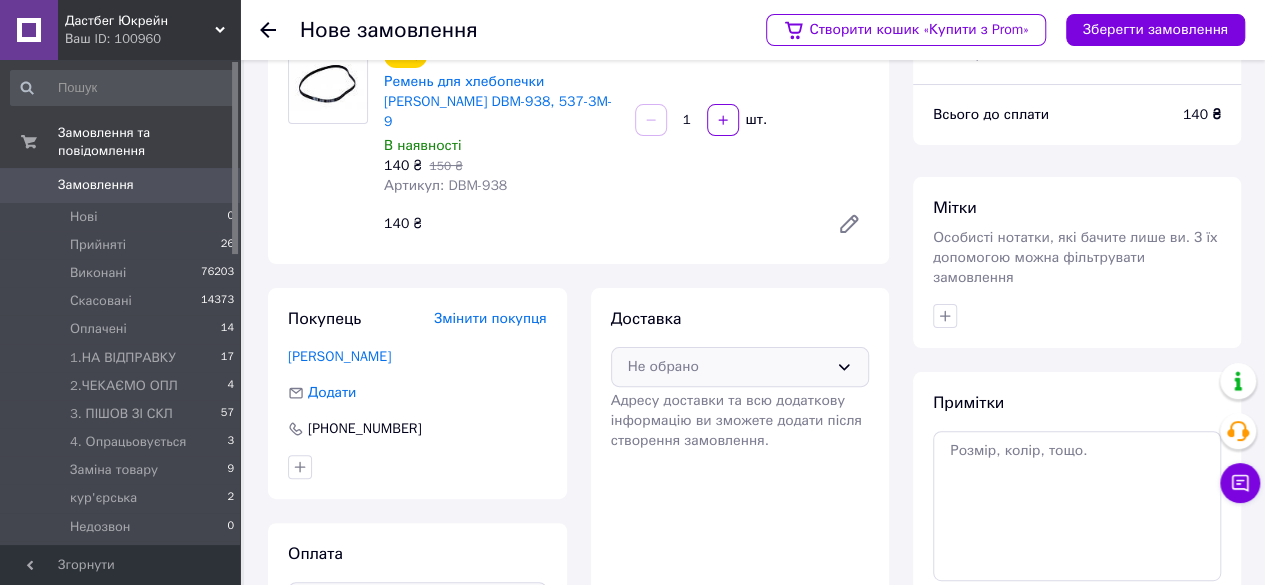 click 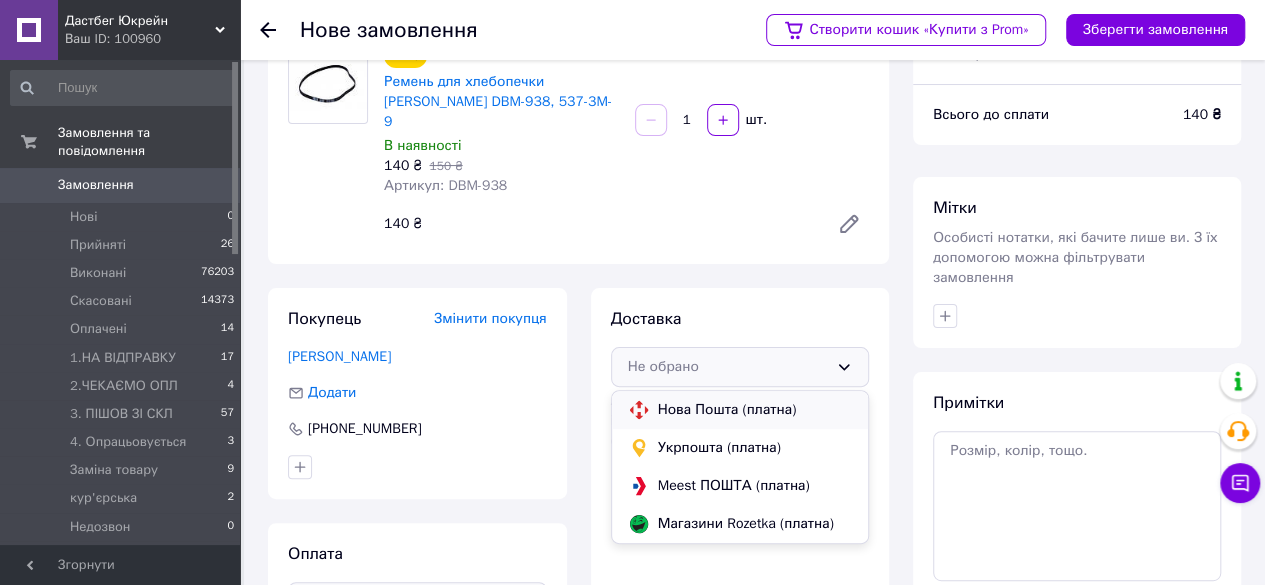 click on "Нова Пошта (платна)" at bounding box center [755, 410] 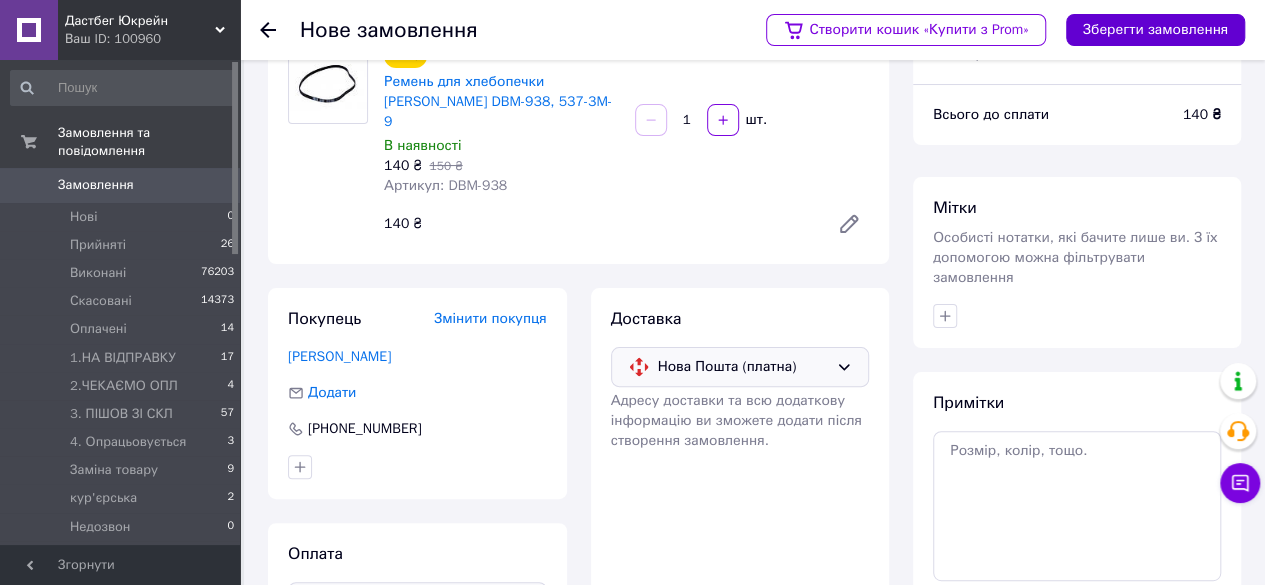 click on "Зберегти замовлення" at bounding box center (1155, 30) 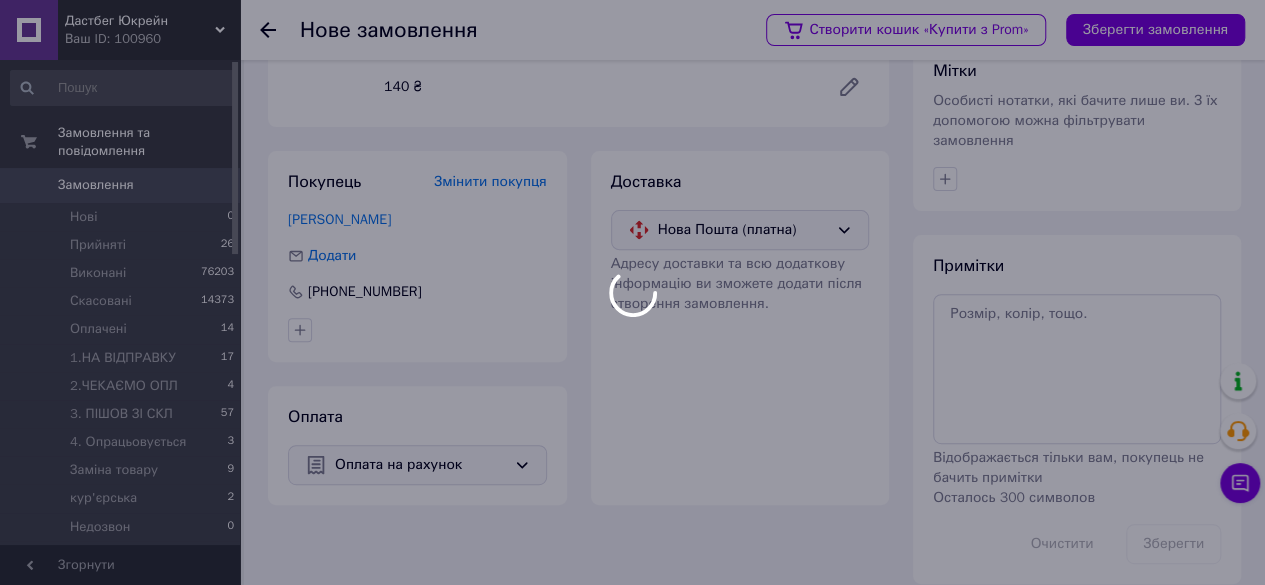 scroll, scrollTop: 237, scrollLeft: 0, axis: vertical 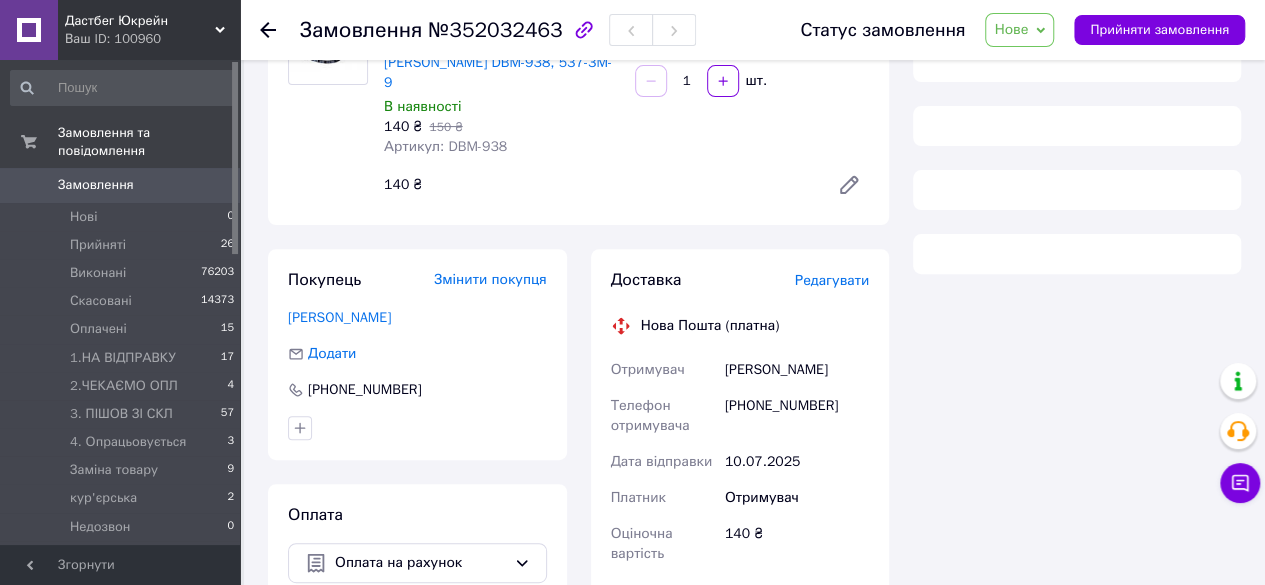 click on "Нове" at bounding box center [1011, 29] 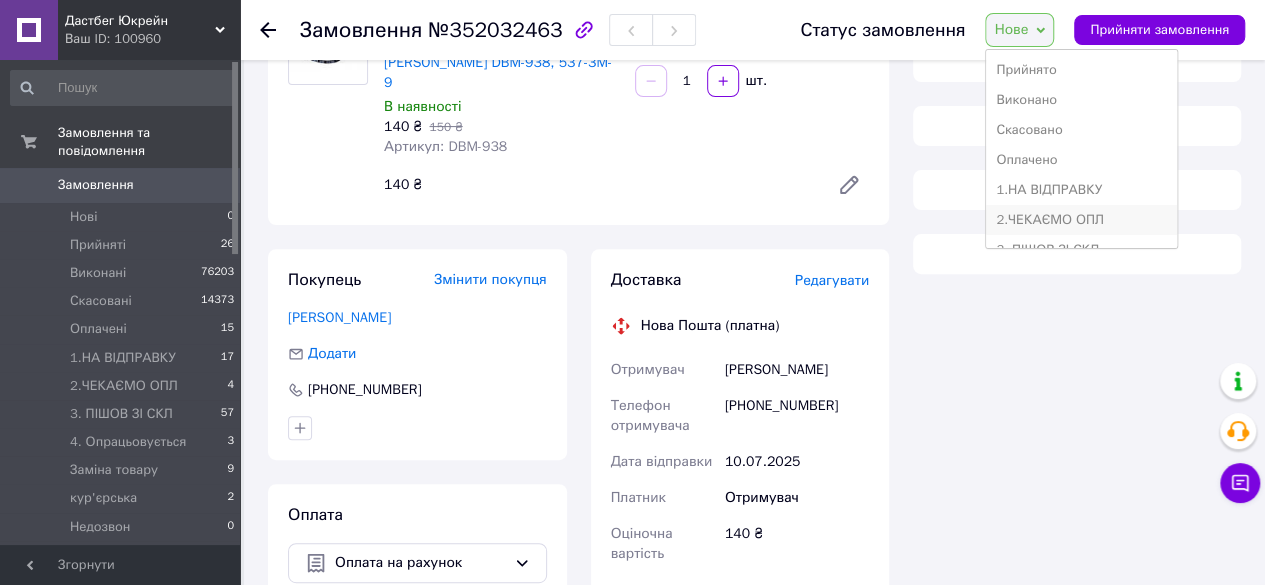click on "2.ЧЕКАЄМО ОПЛ" at bounding box center [1081, 220] 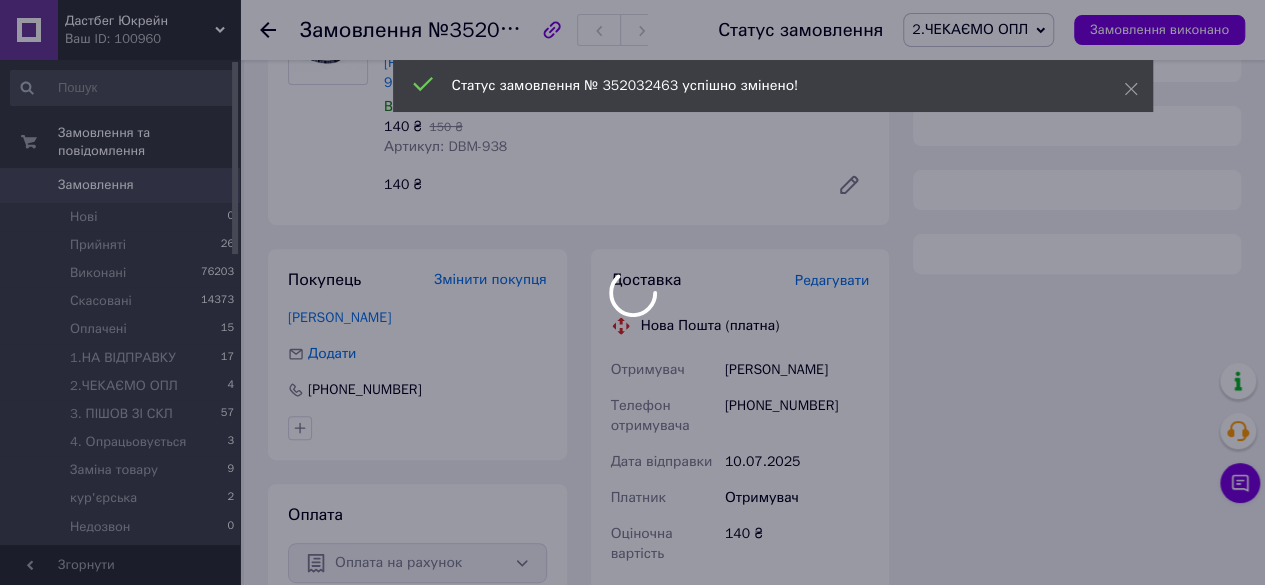 click on "Редагувати" at bounding box center (832, 280) 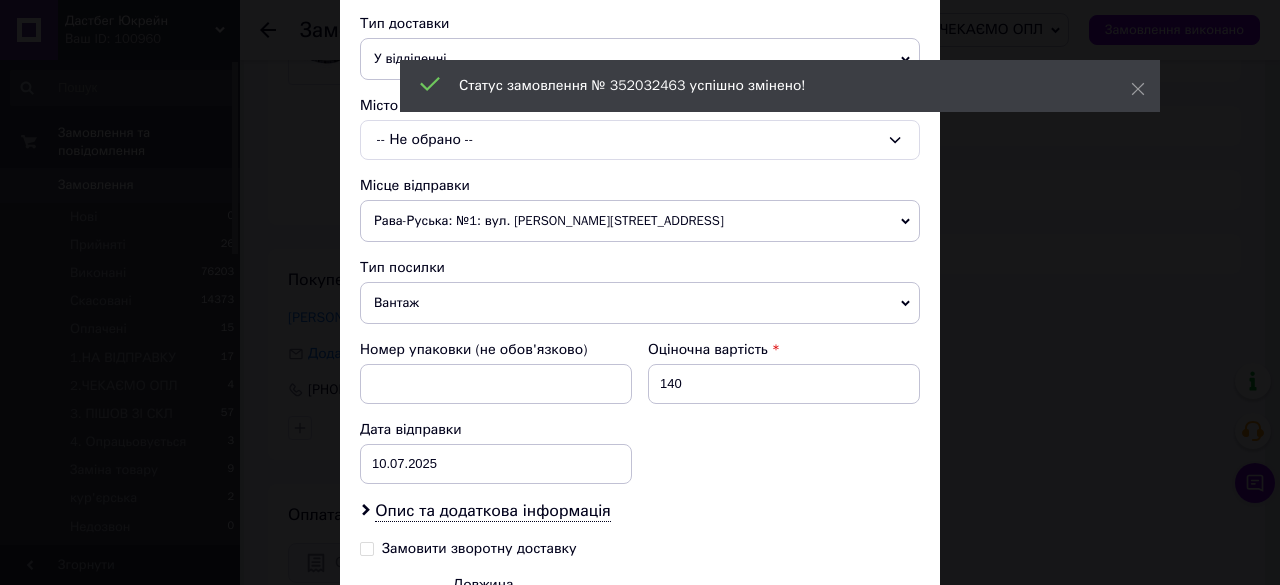 scroll, scrollTop: 462, scrollLeft: 0, axis: vertical 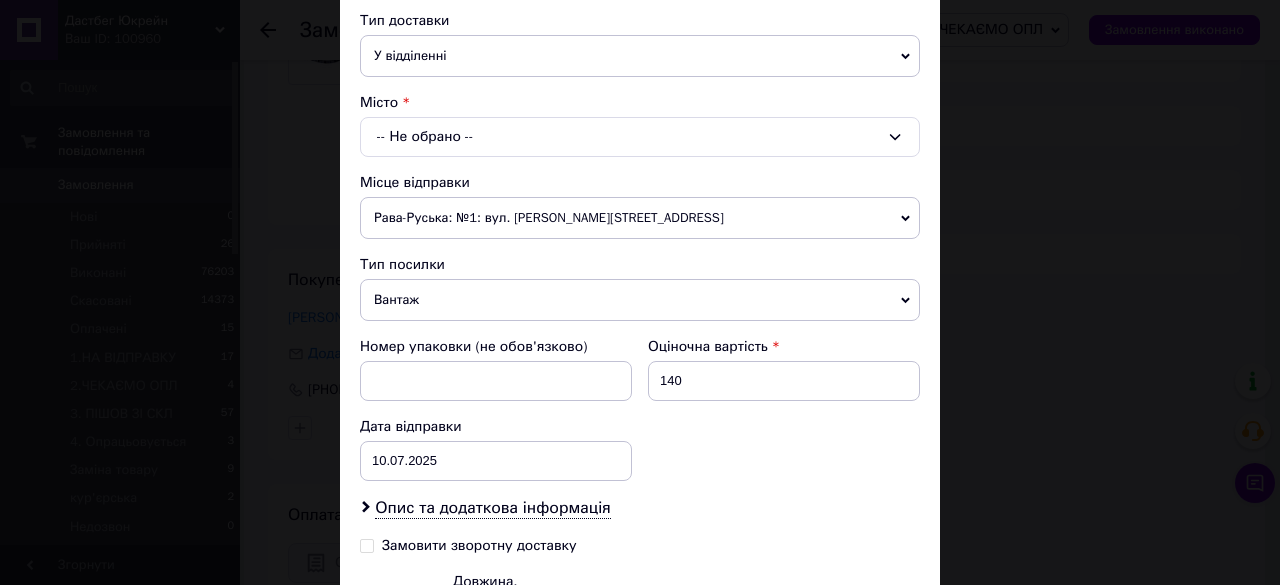 click on "-- Не обрано --" at bounding box center (640, 137) 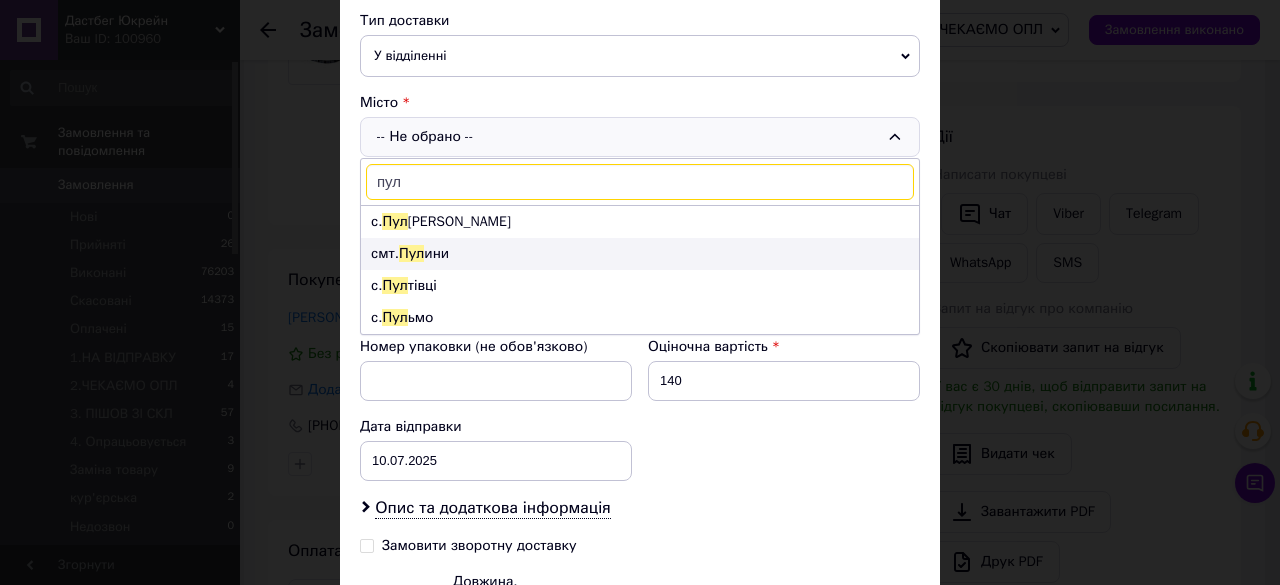 type on "пул" 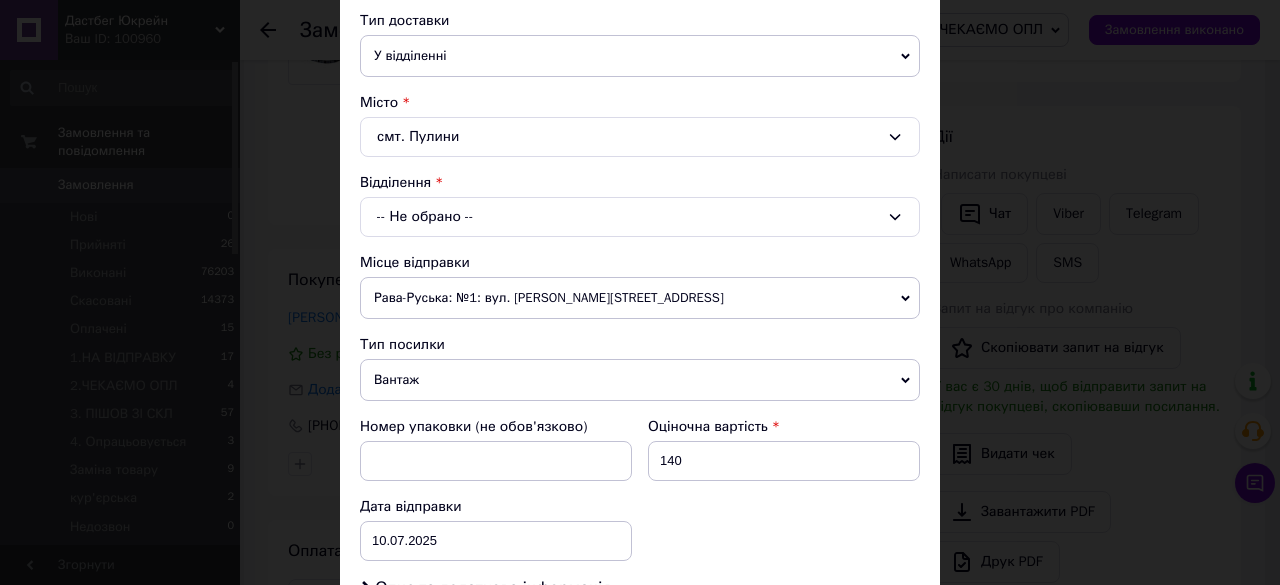 click on "-- Не обрано --" at bounding box center [640, 217] 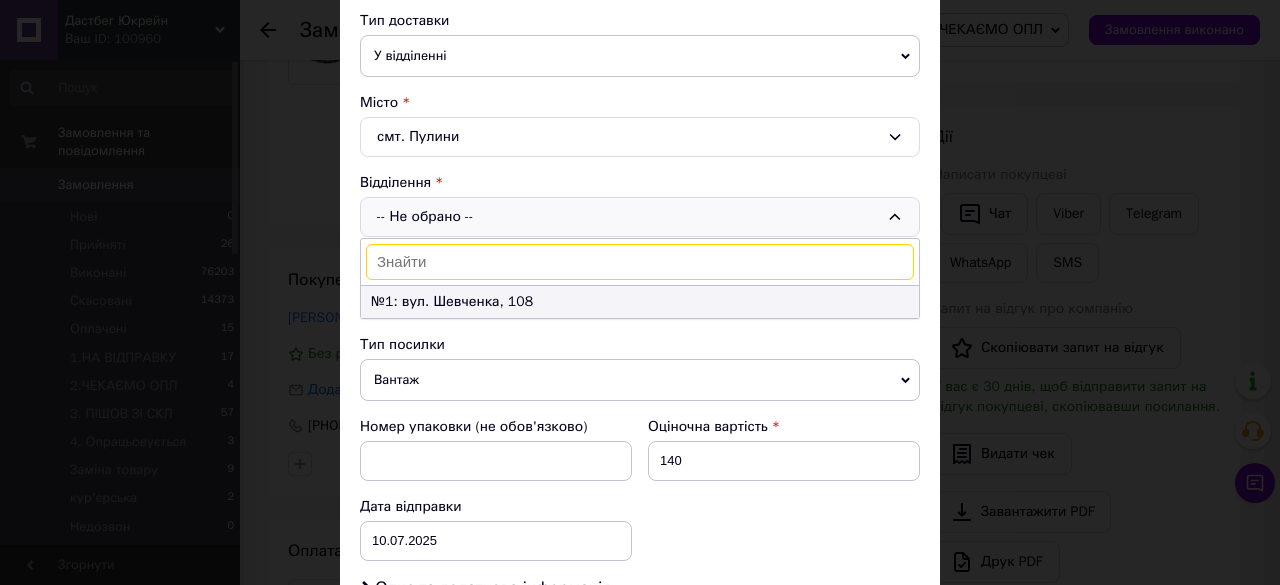 click on "№1: вул. Шевченка, 108" at bounding box center (640, 302) 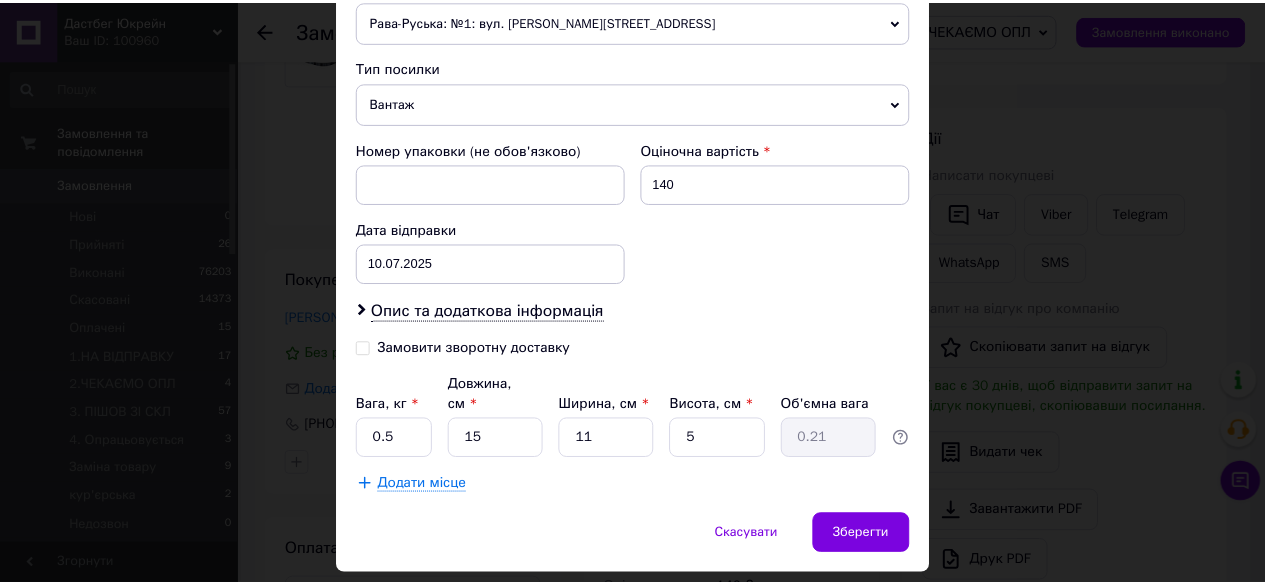 scroll, scrollTop: 769, scrollLeft: 0, axis: vertical 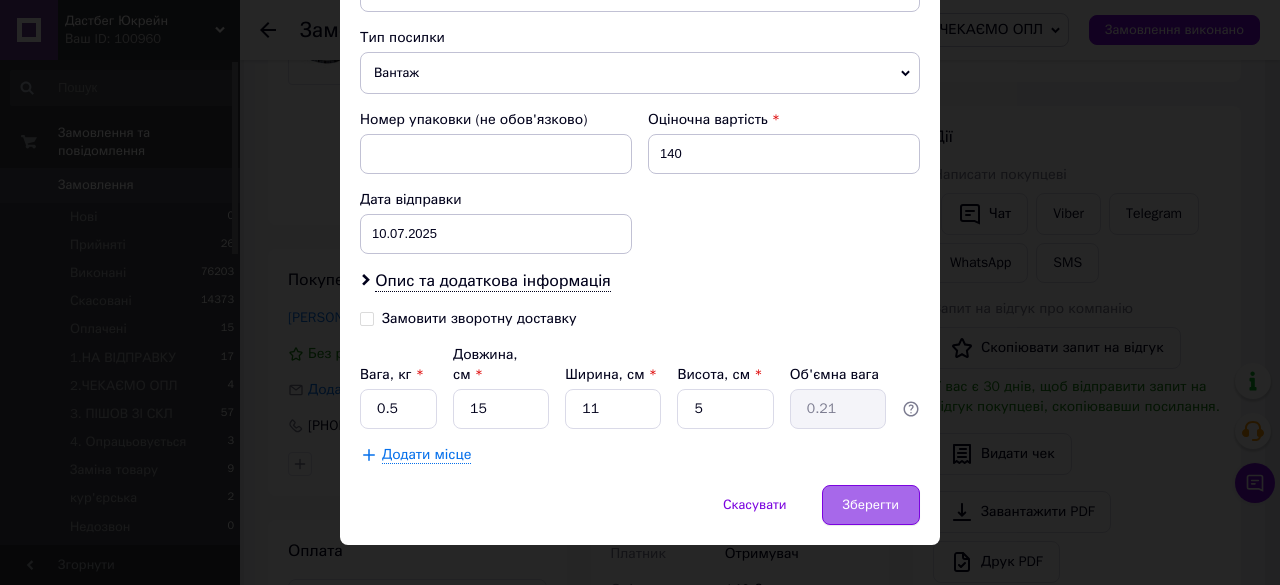 click on "Зберегти" at bounding box center [871, 505] 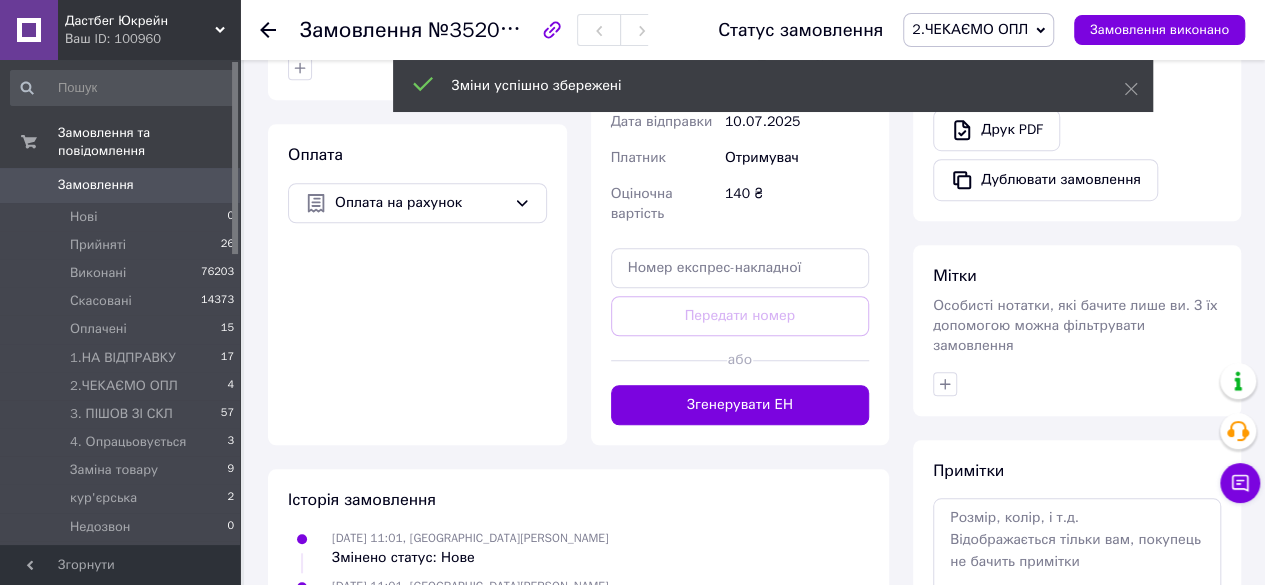 scroll, scrollTop: 621, scrollLeft: 0, axis: vertical 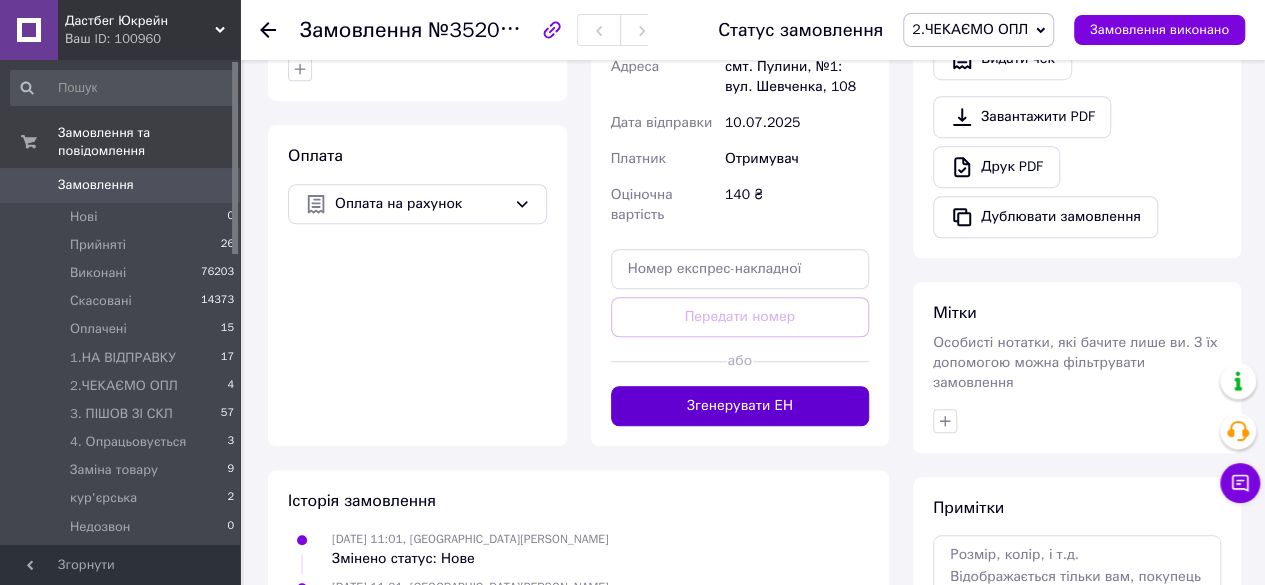 click on "Згенерувати ЕН" at bounding box center [740, 406] 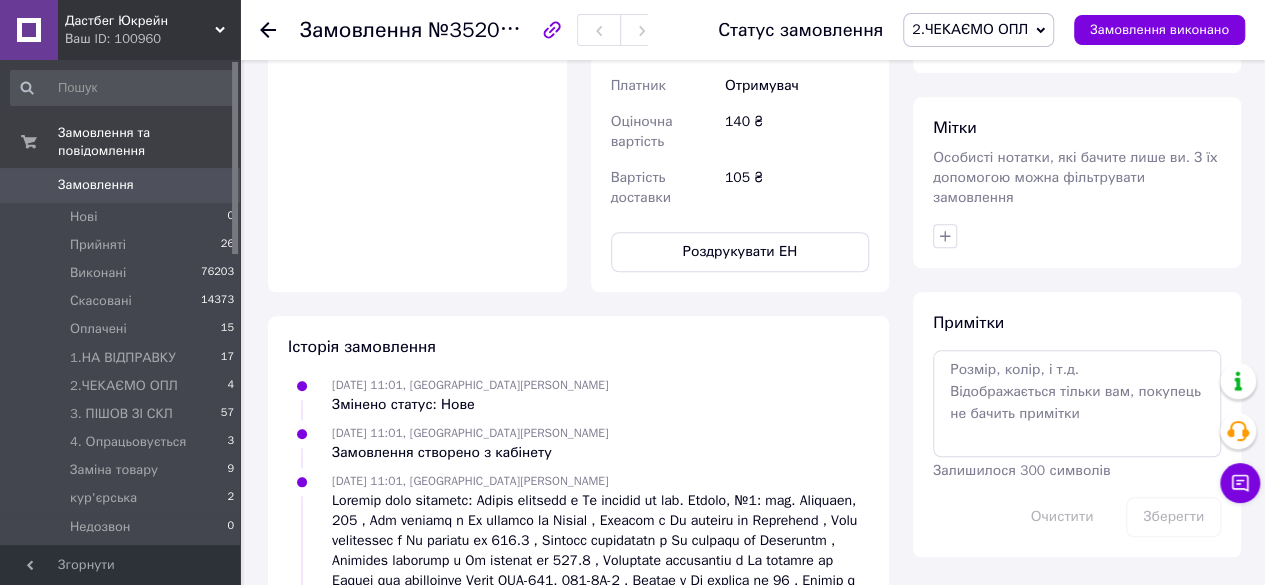 scroll, scrollTop: 807, scrollLeft: 0, axis: vertical 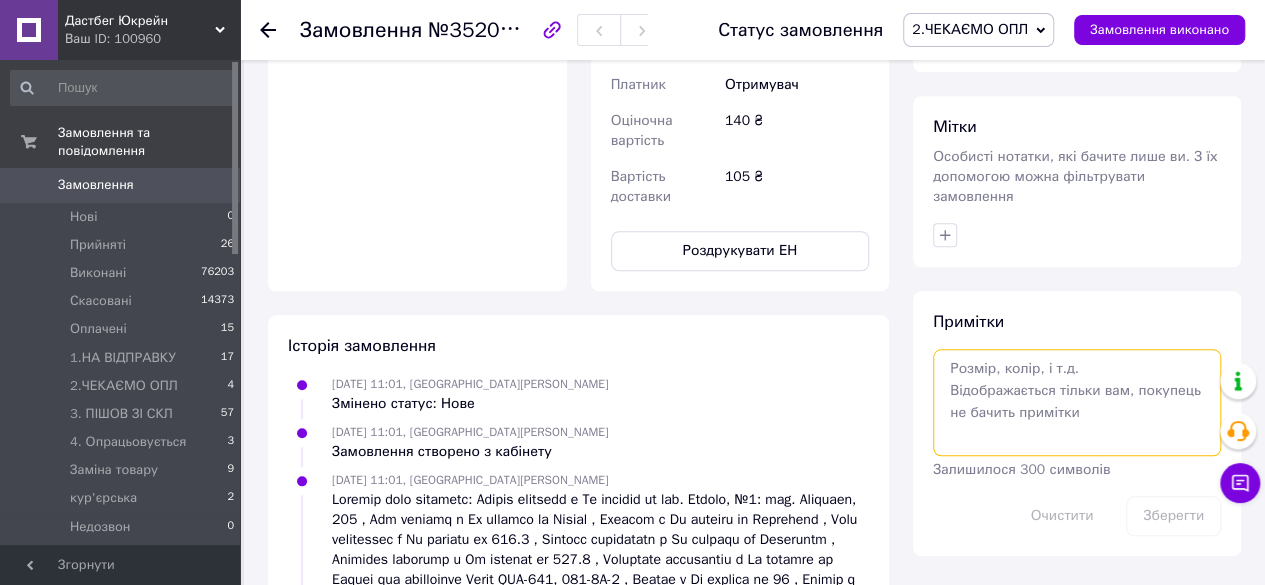 click at bounding box center [1077, 402] 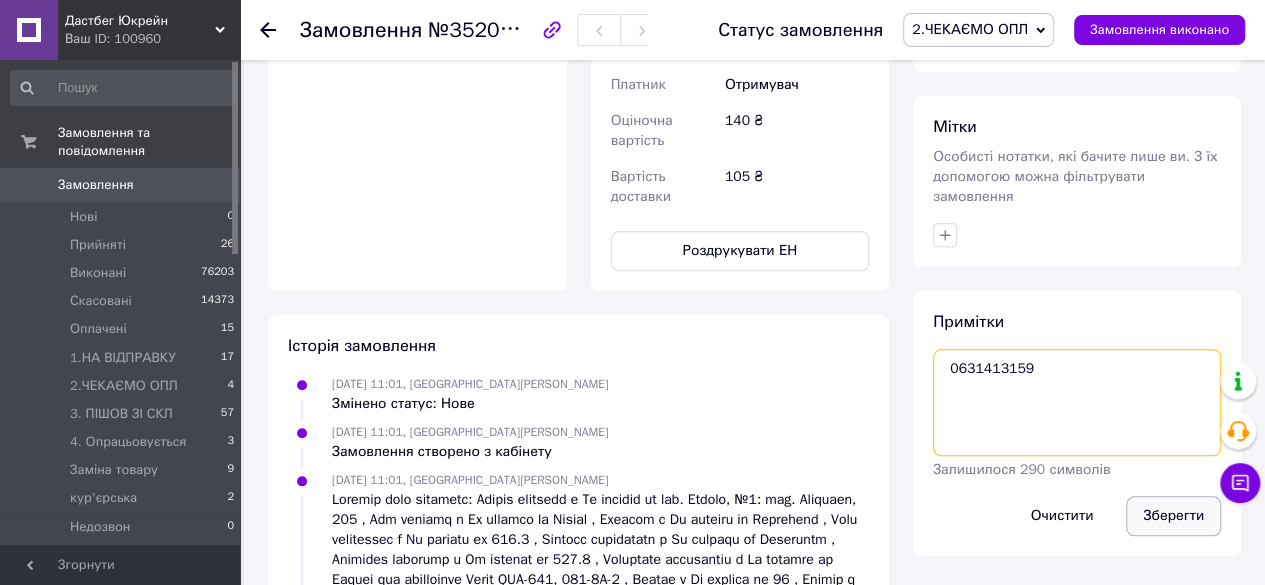 type on "0631413159" 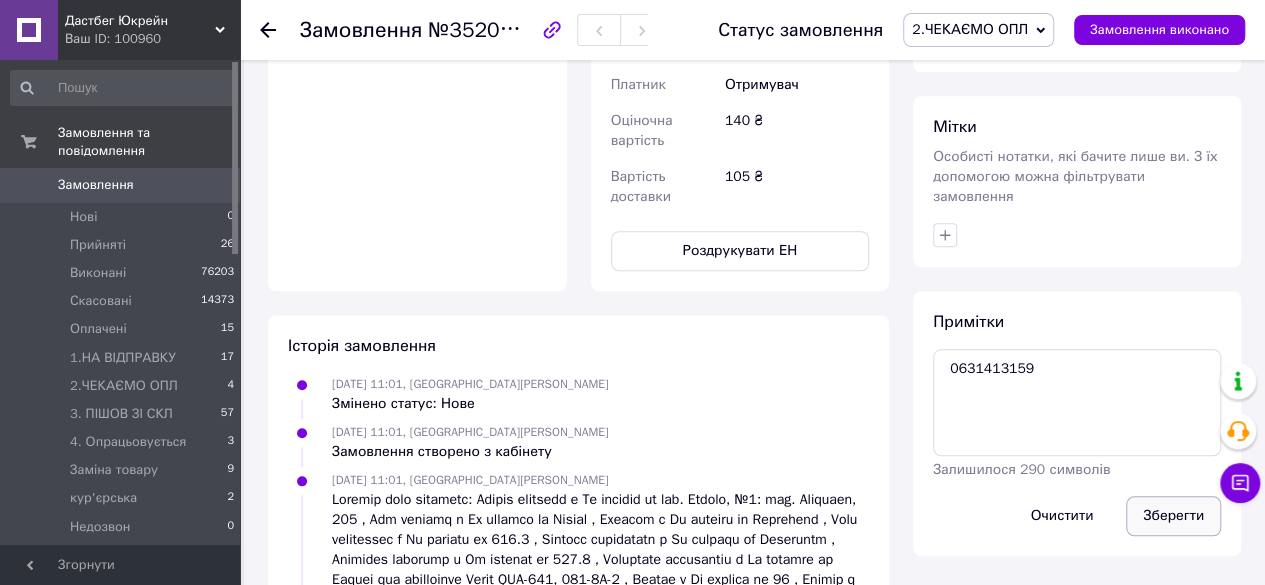 click on "Зберегти" at bounding box center [1173, 516] 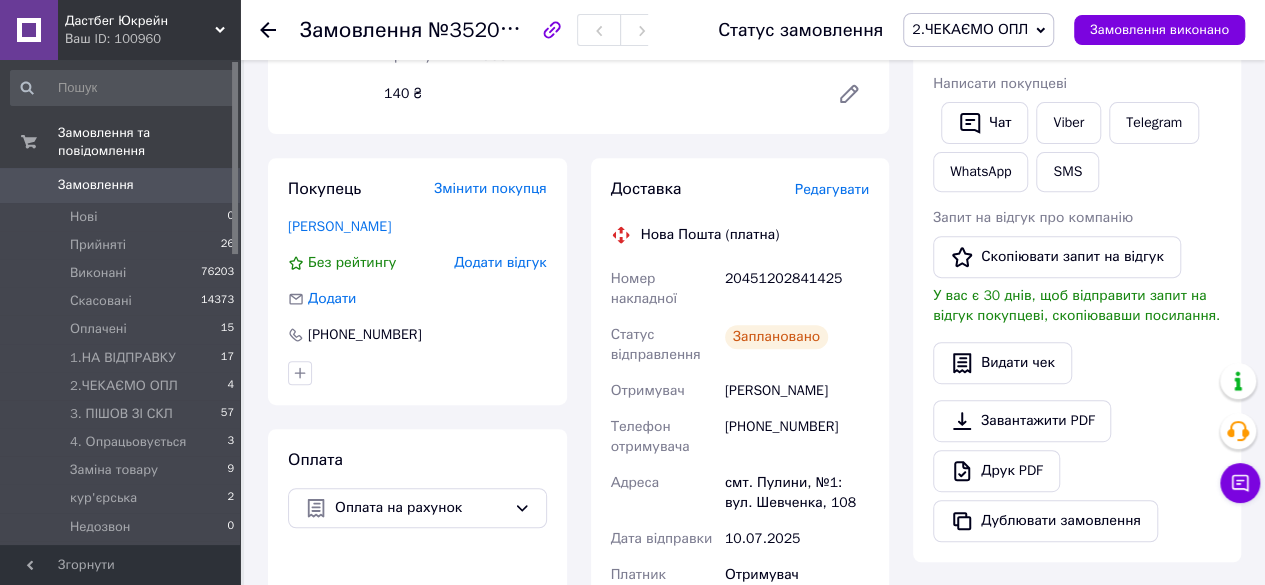 scroll, scrollTop: 315, scrollLeft: 0, axis: vertical 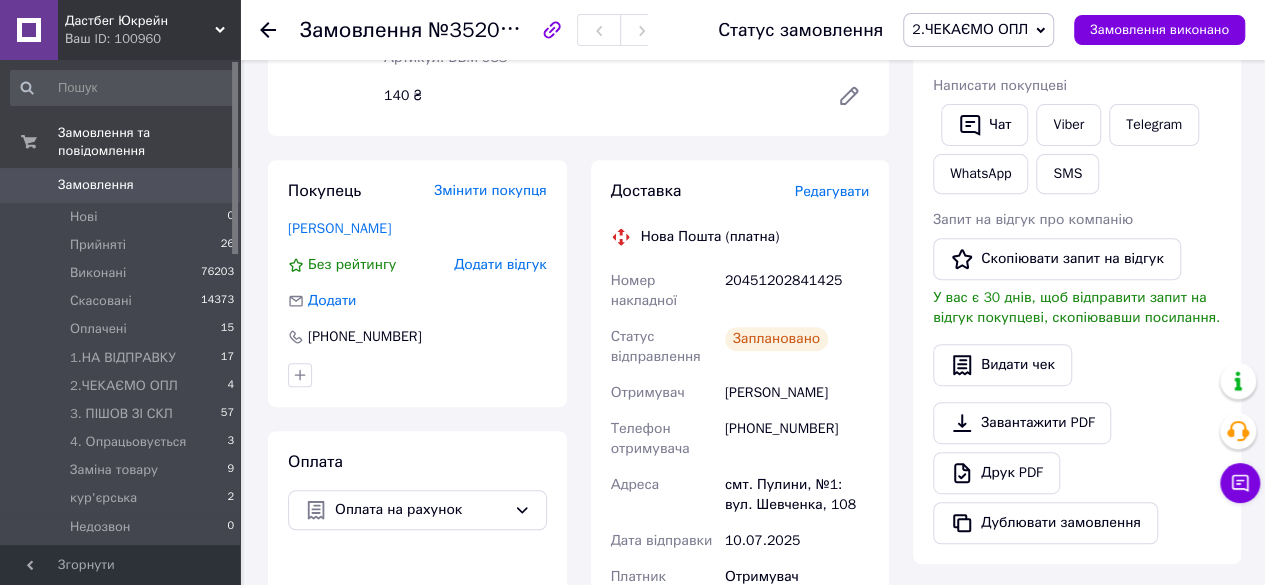 click on "Замовлення" at bounding box center (96, 185) 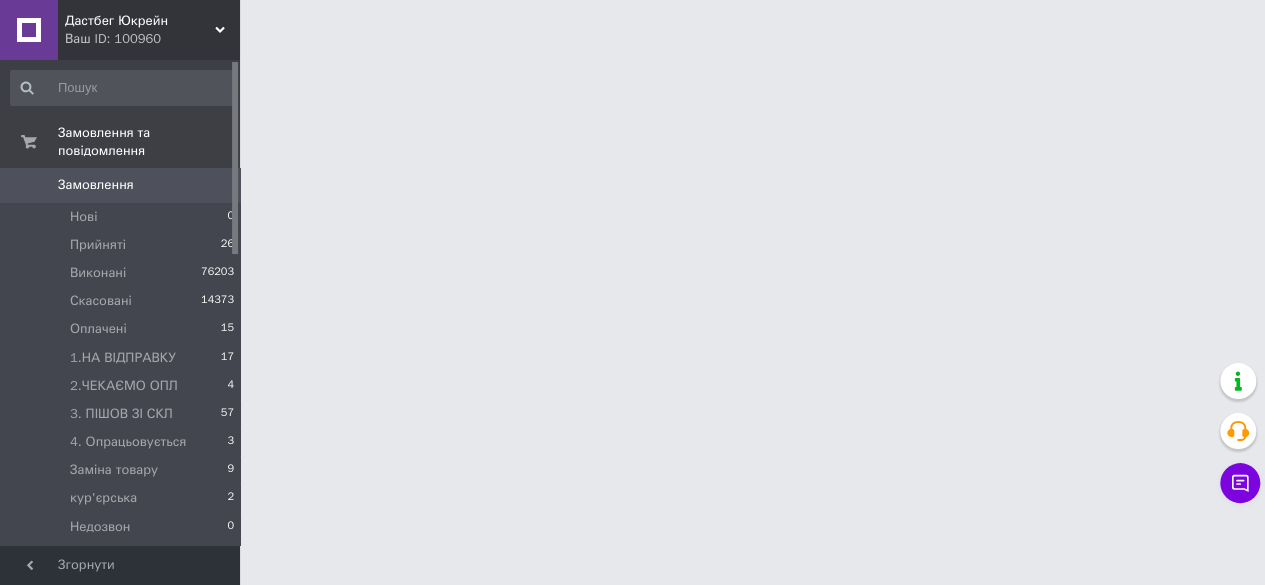 scroll, scrollTop: 0, scrollLeft: 0, axis: both 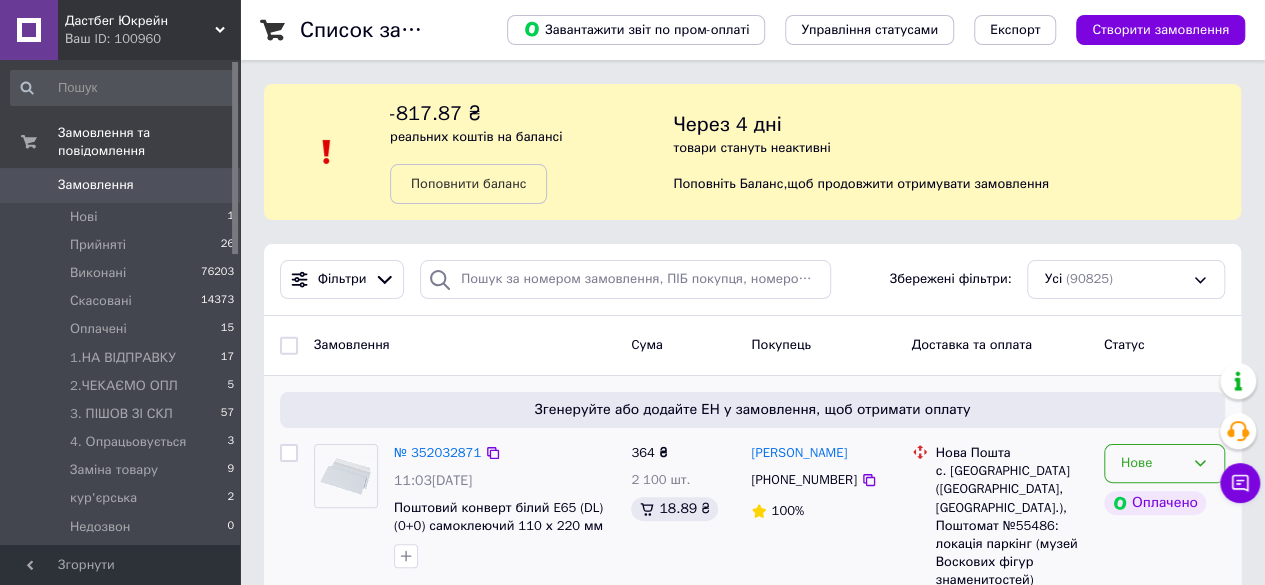 click on "Нове" at bounding box center [1152, 463] 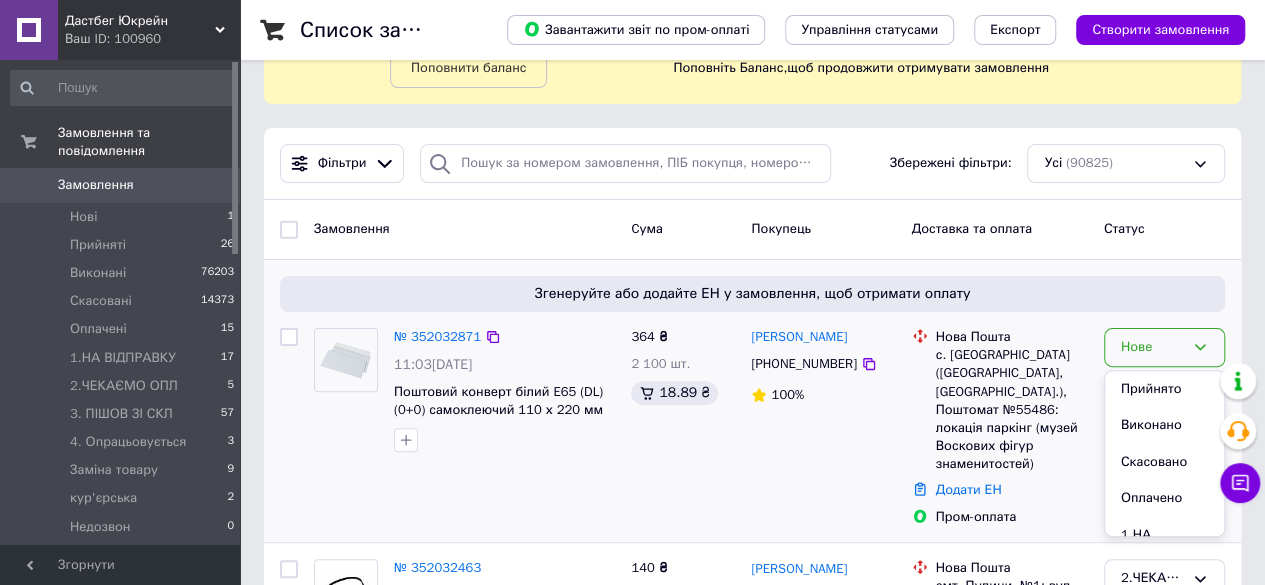 scroll, scrollTop: 119, scrollLeft: 0, axis: vertical 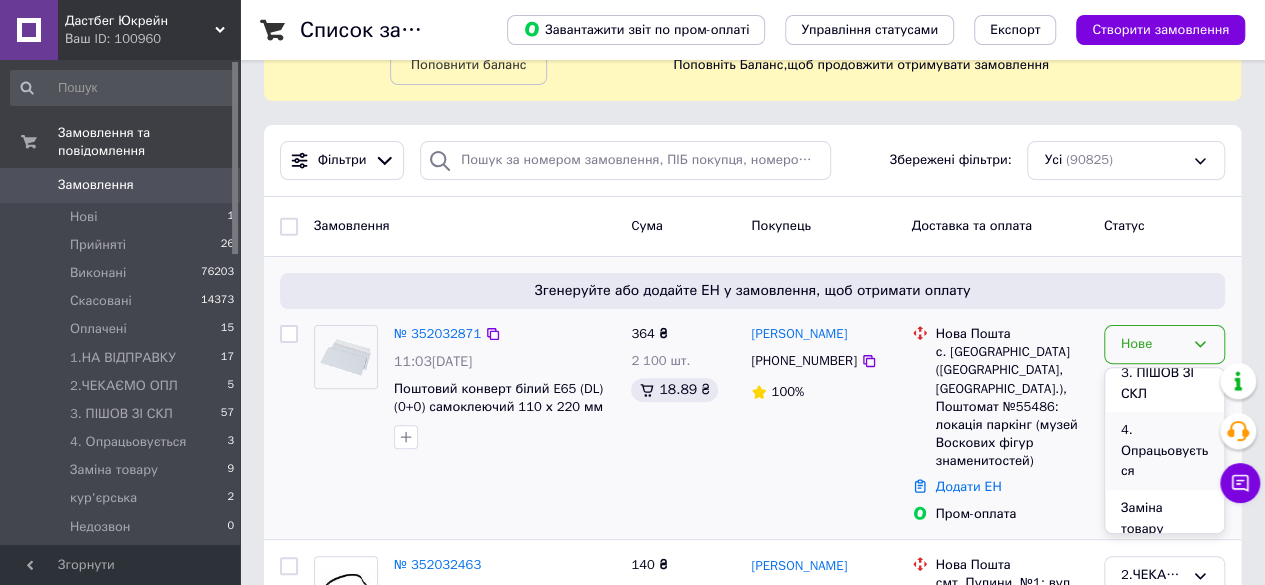 click on "4. Опрацьовується" at bounding box center [1164, 451] 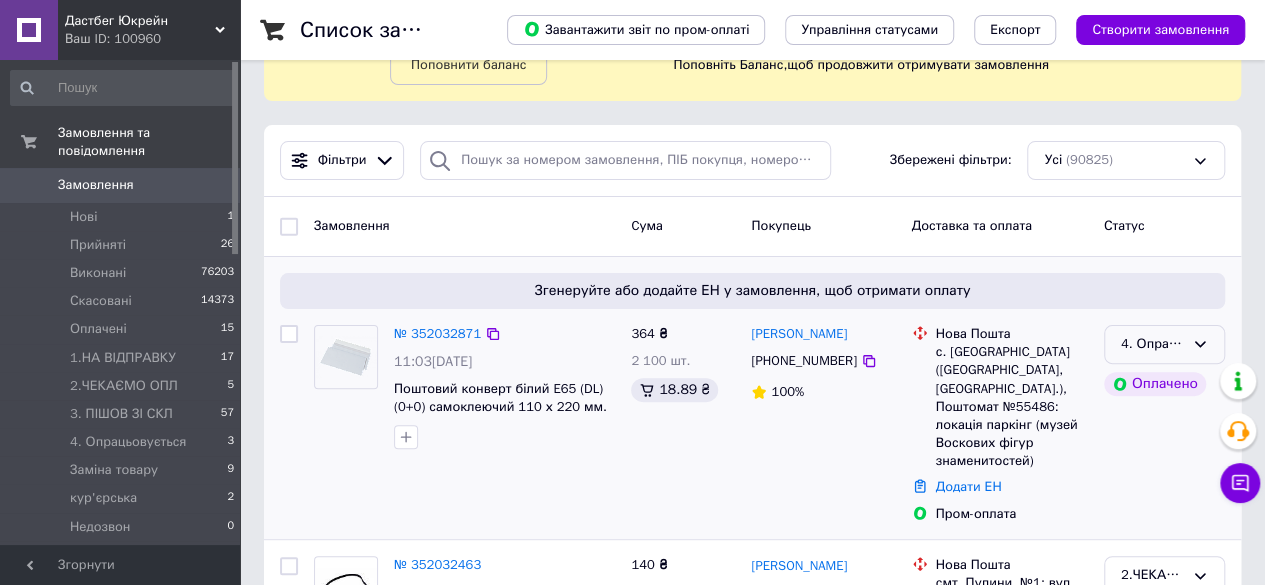 click 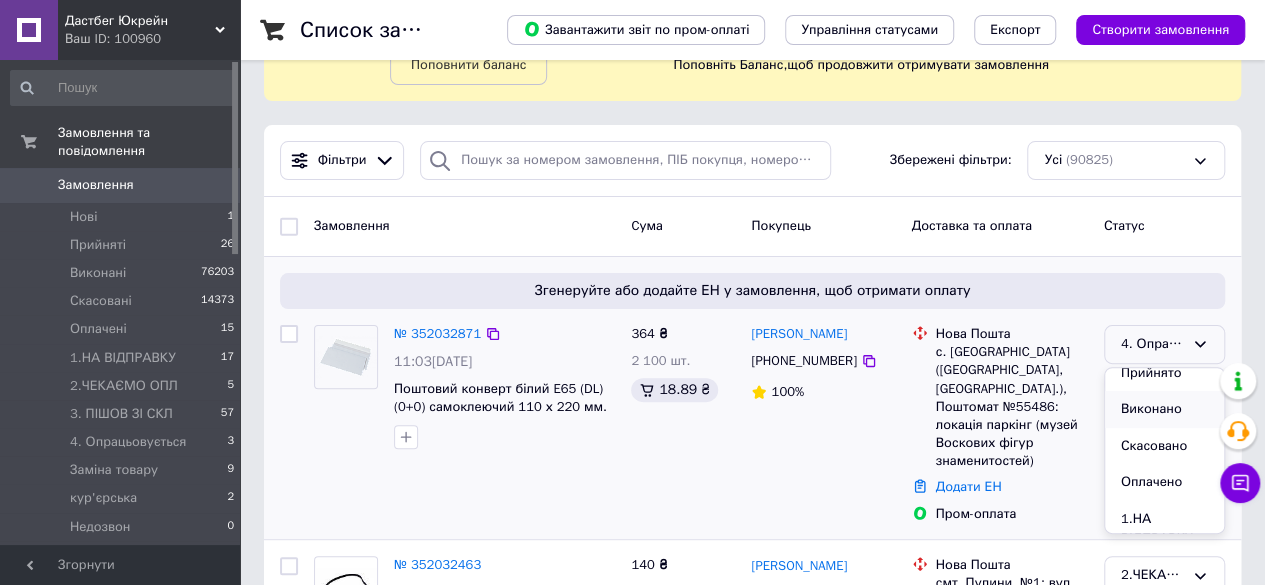 scroll, scrollTop: 16, scrollLeft: 0, axis: vertical 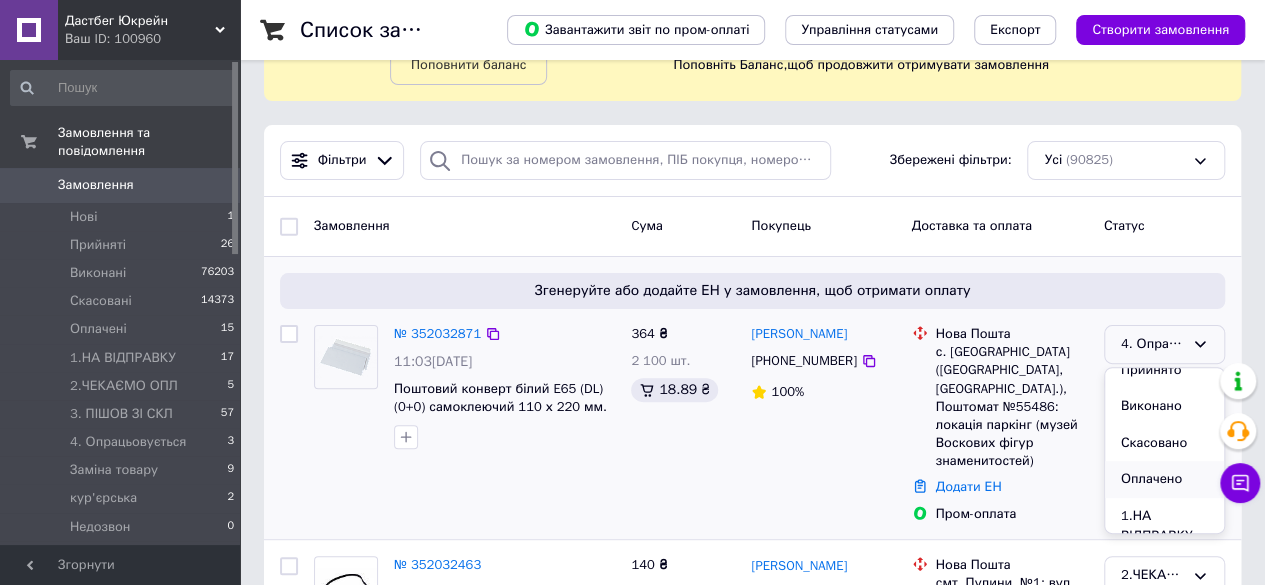 click on "Оплачено" at bounding box center [1164, 479] 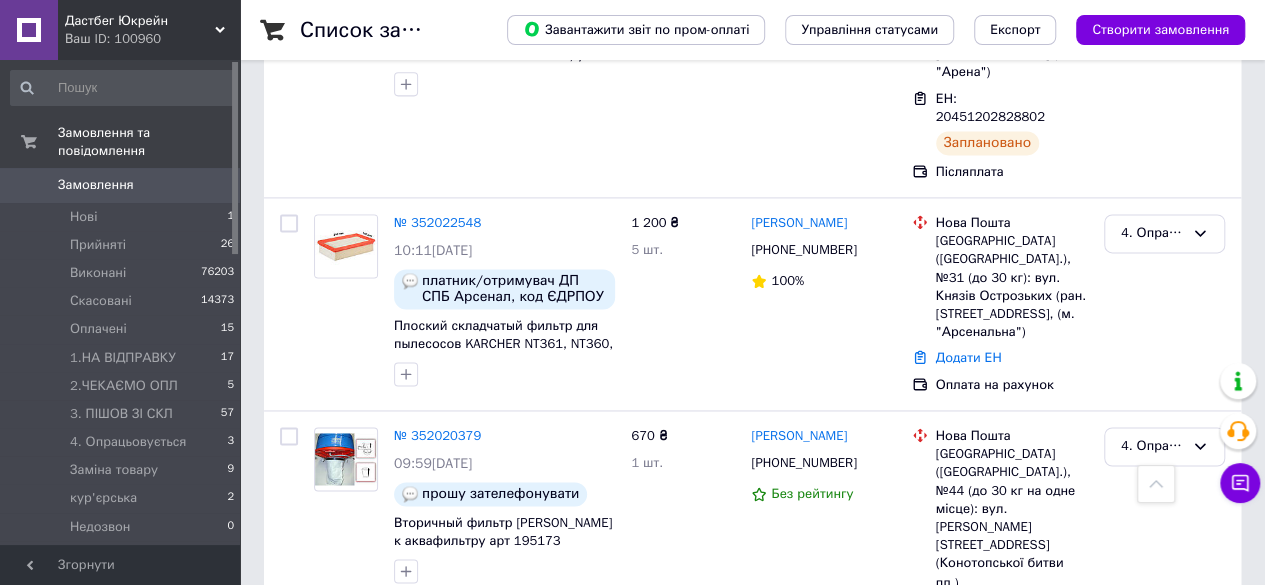 scroll, scrollTop: 1329, scrollLeft: 0, axis: vertical 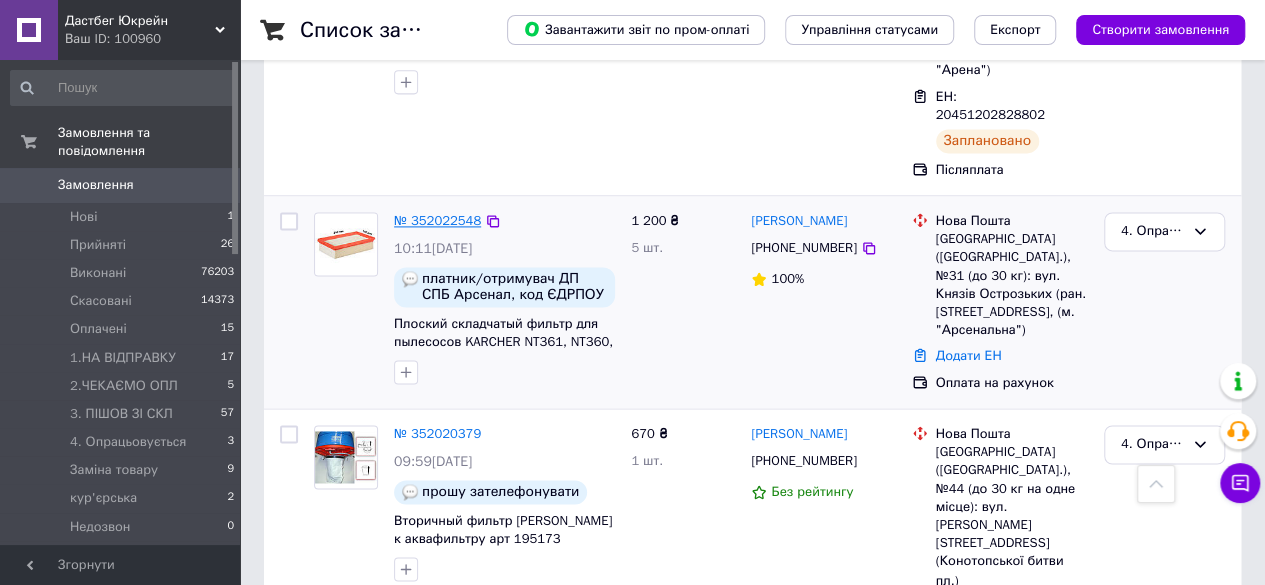 click on "№ 352022548" at bounding box center (437, 220) 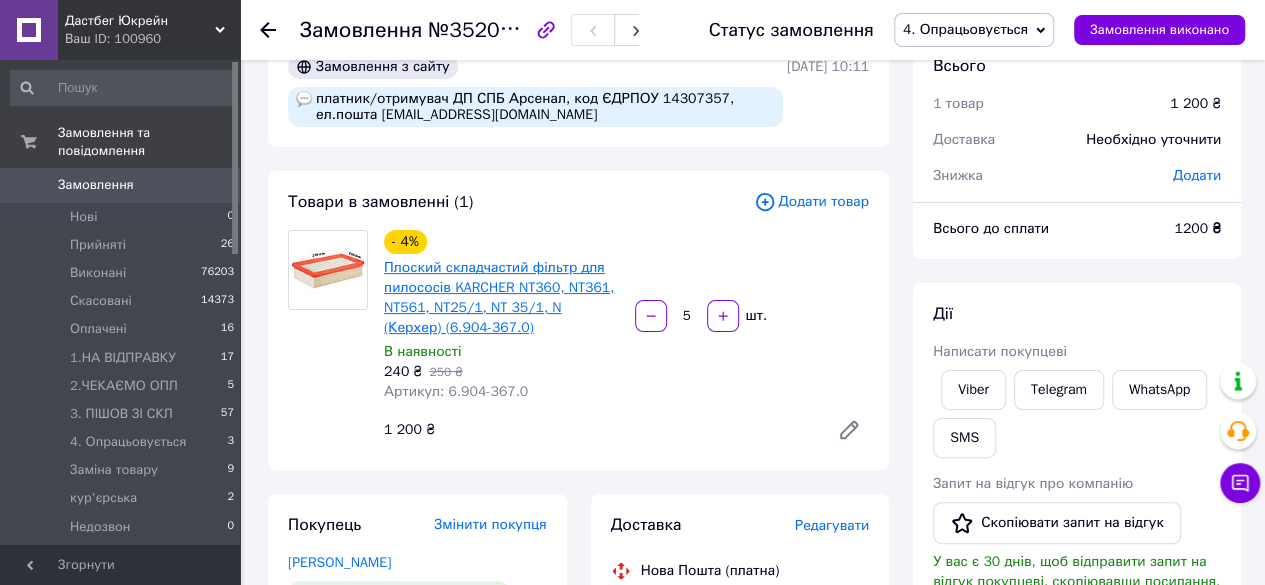 scroll, scrollTop: 0, scrollLeft: 0, axis: both 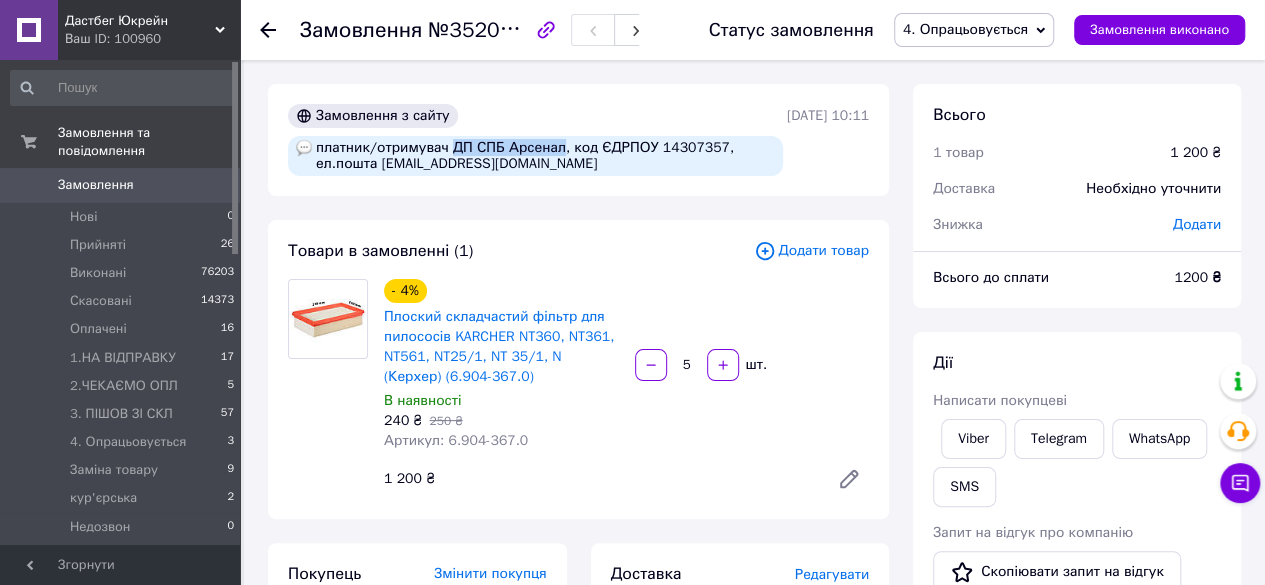 drag, startPoint x: 449, startPoint y: 149, endPoint x: 554, endPoint y: 149, distance: 105 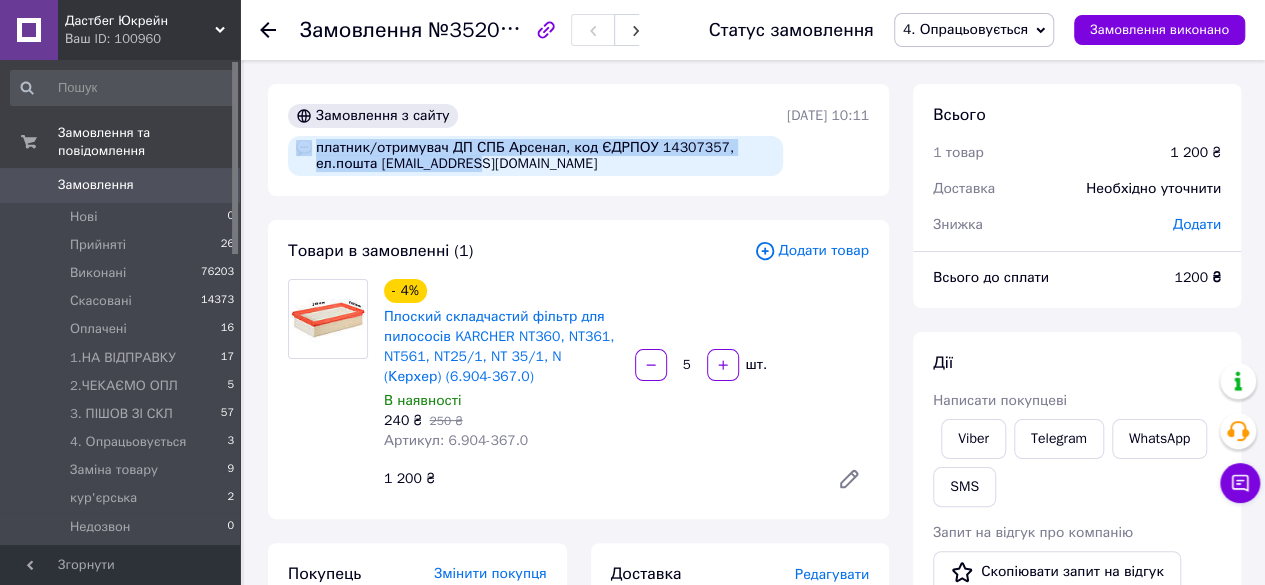 drag, startPoint x: 484, startPoint y: 167, endPoint x: 313, endPoint y: 152, distance: 171.65663 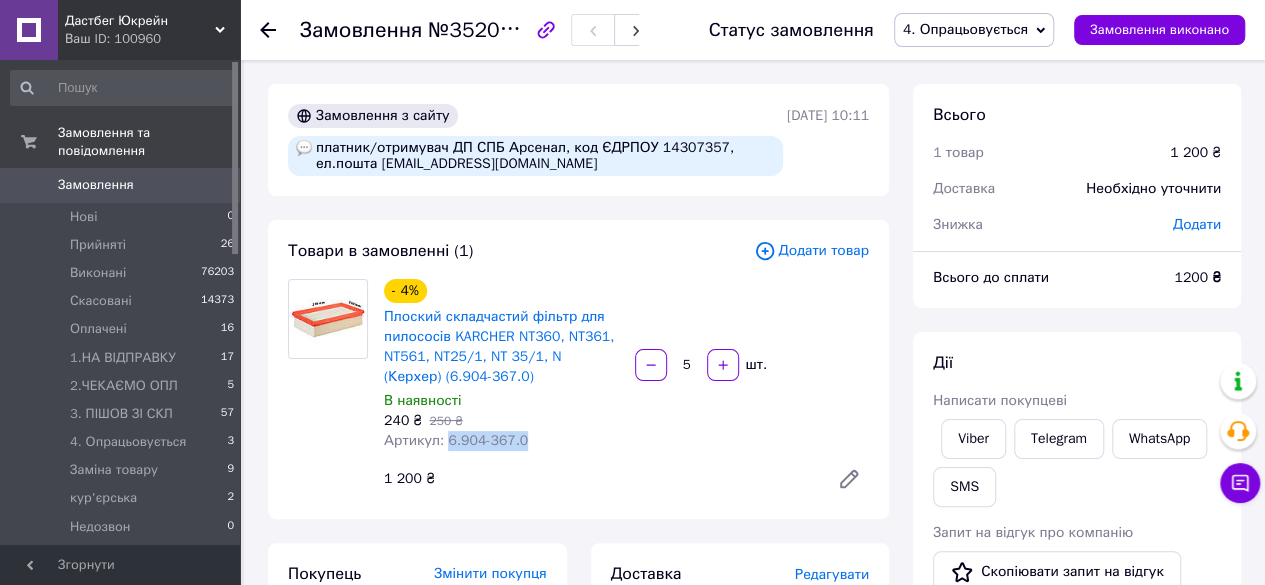 drag, startPoint x: 522, startPoint y: 448, endPoint x: 443, endPoint y: 446, distance: 79.025314 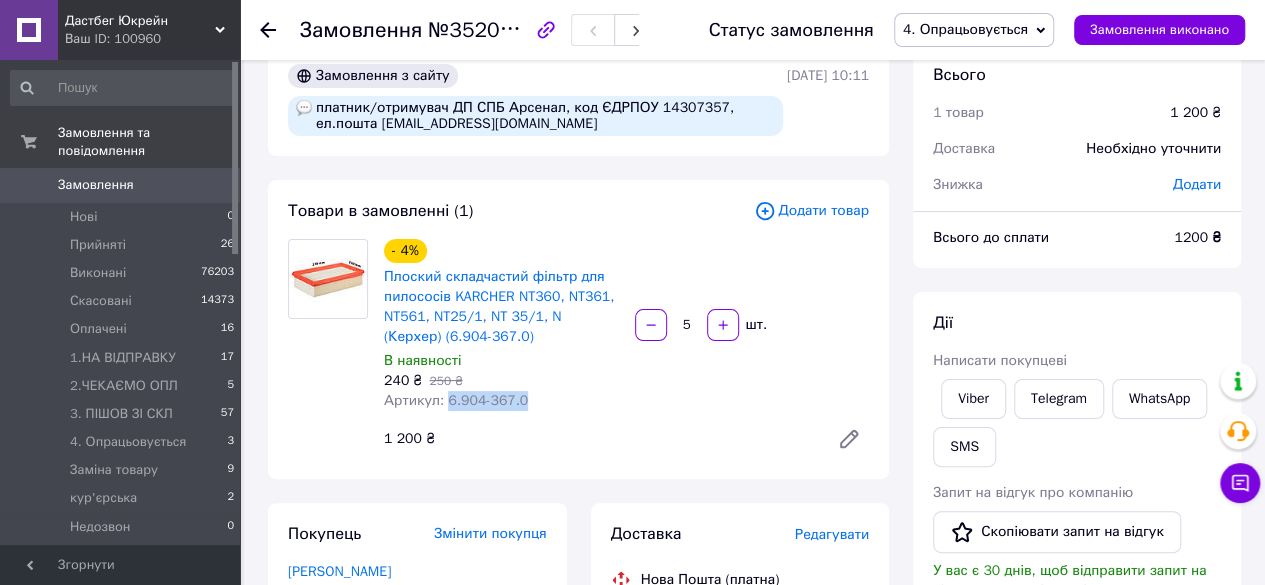 scroll, scrollTop: 0, scrollLeft: 0, axis: both 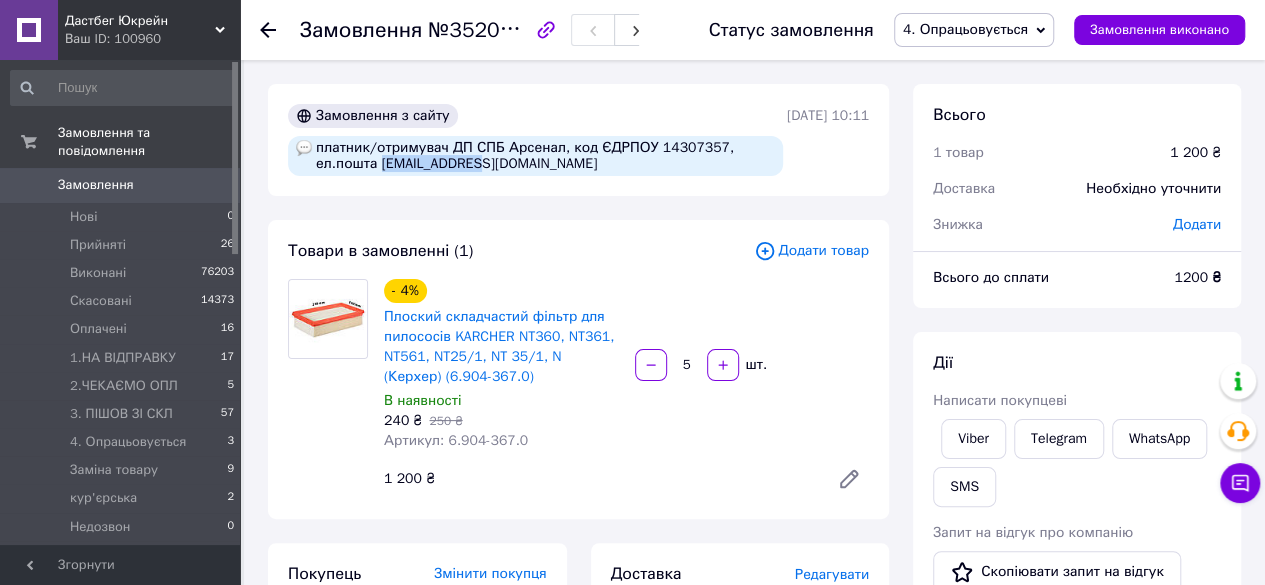 drag, startPoint x: 478, startPoint y: 165, endPoint x: 378, endPoint y: 165, distance: 100 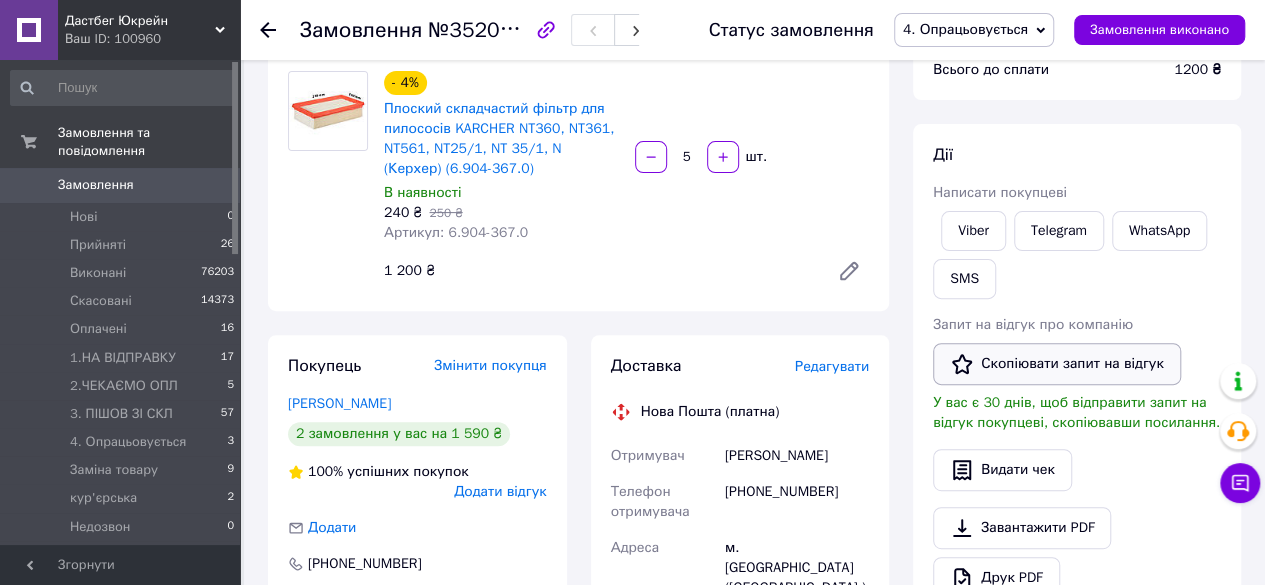 scroll, scrollTop: 209, scrollLeft: 0, axis: vertical 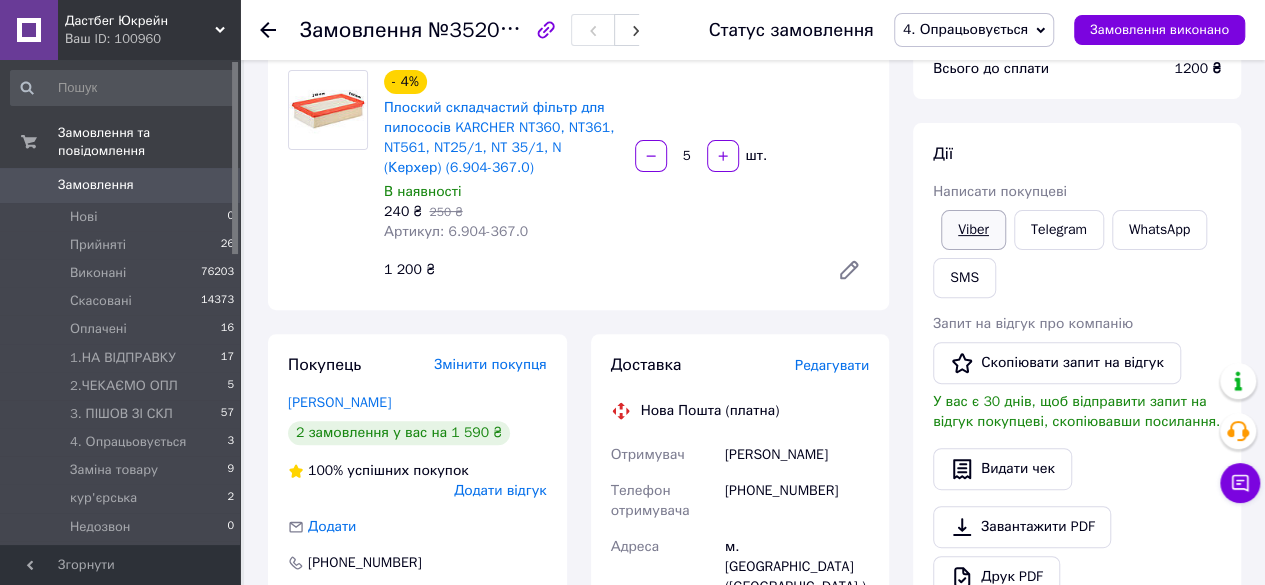 click on "Viber" at bounding box center (973, 230) 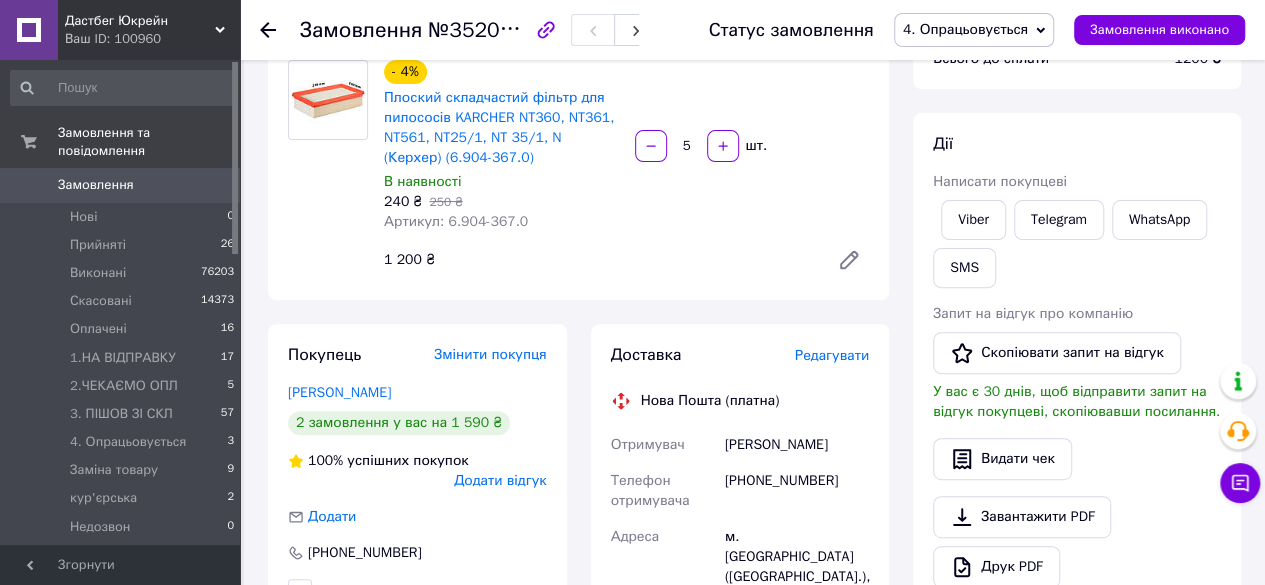 click on "4. Опрацьовується" at bounding box center (965, 29) 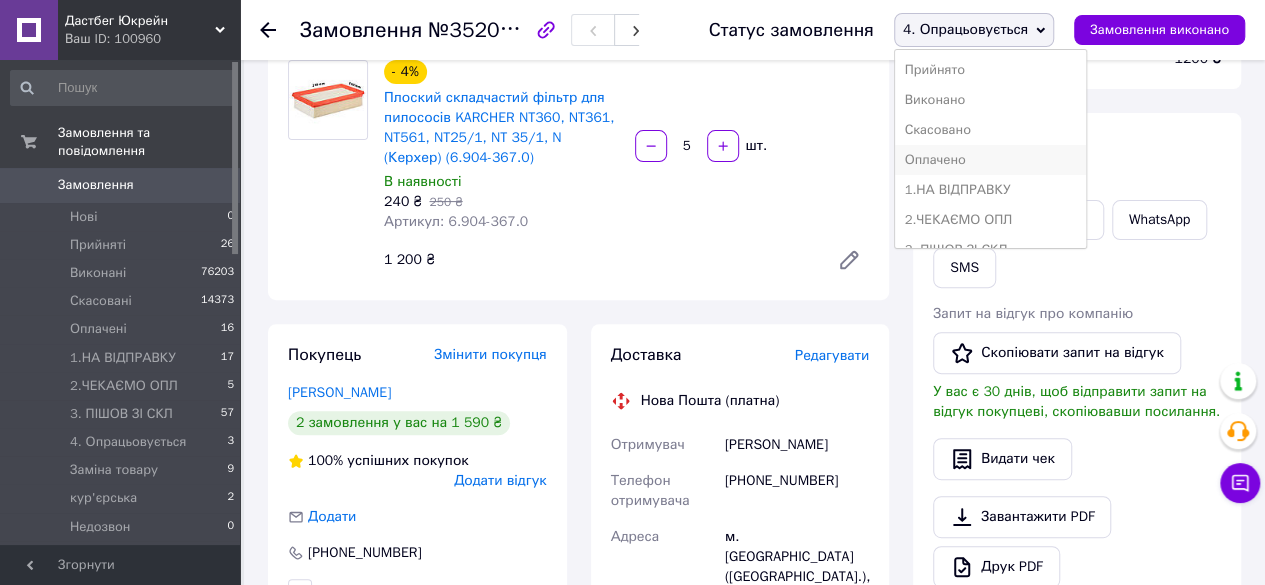 scroll, scrollTop: 20, scrollLeft: 0, axis: vertical 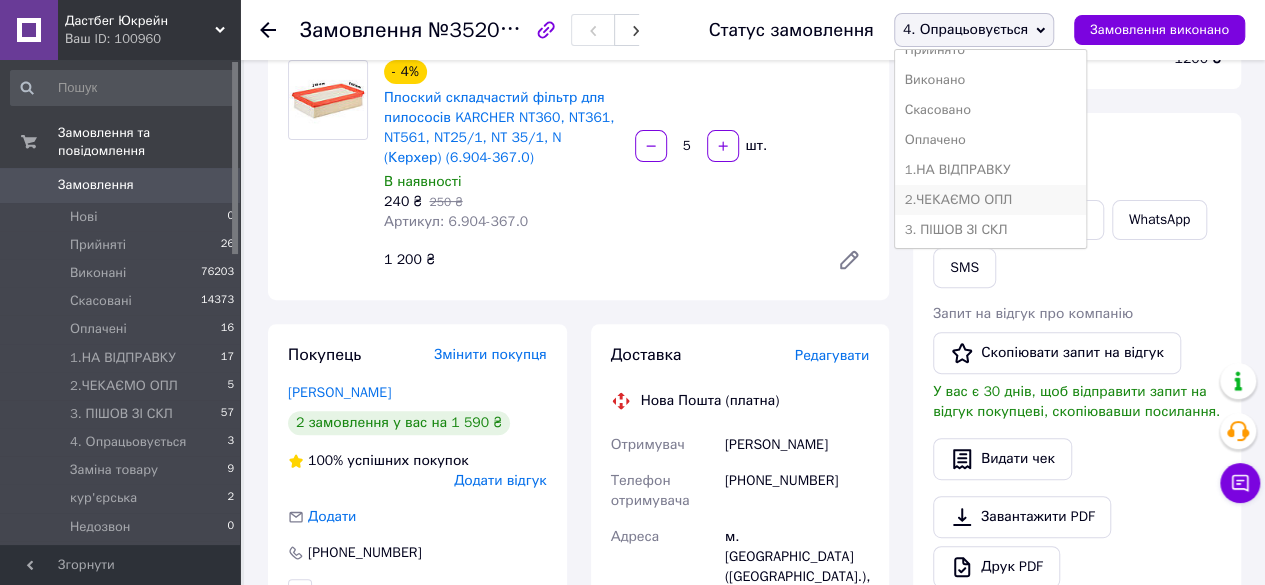click on "2.ЧЕКАЄМО ОПЛ" at bounding box center (990, 200) 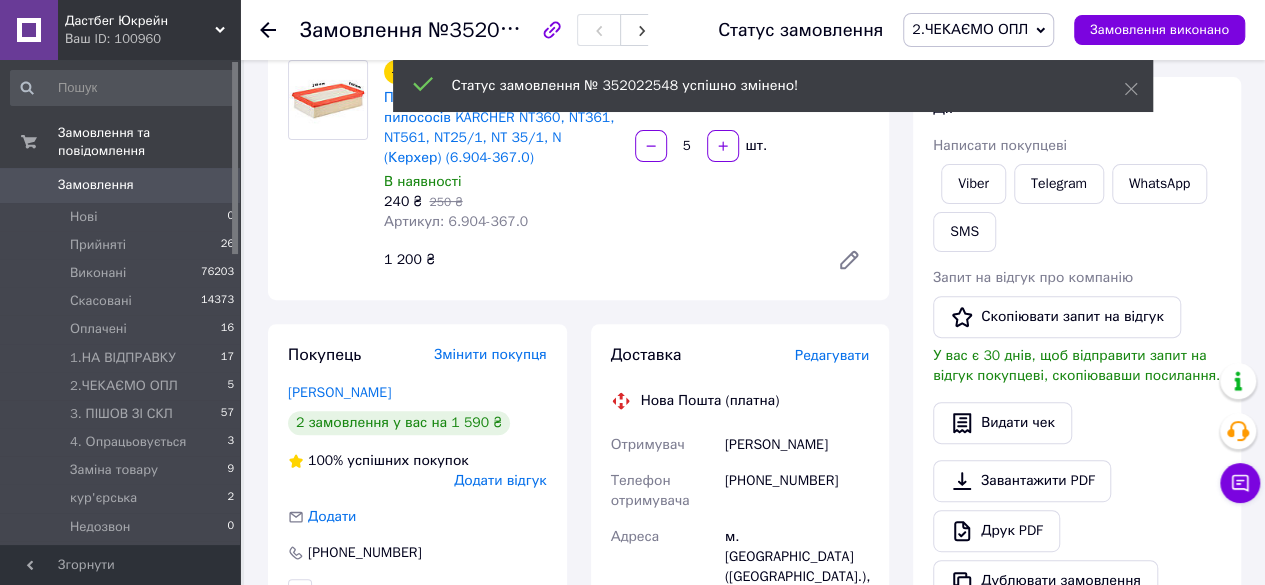 click on "3. ПІШОВ ЗІ СКЛ" at bounding box center [121, 414] 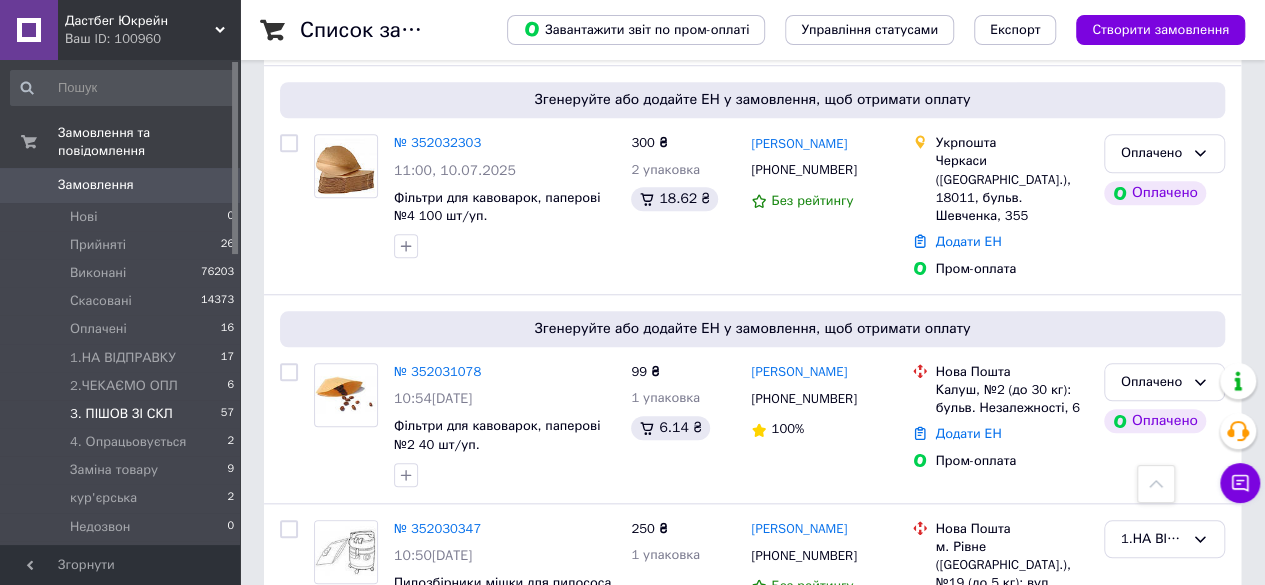 scroll, scrollTop: 781, scrollLeft: 0, axis: vertical 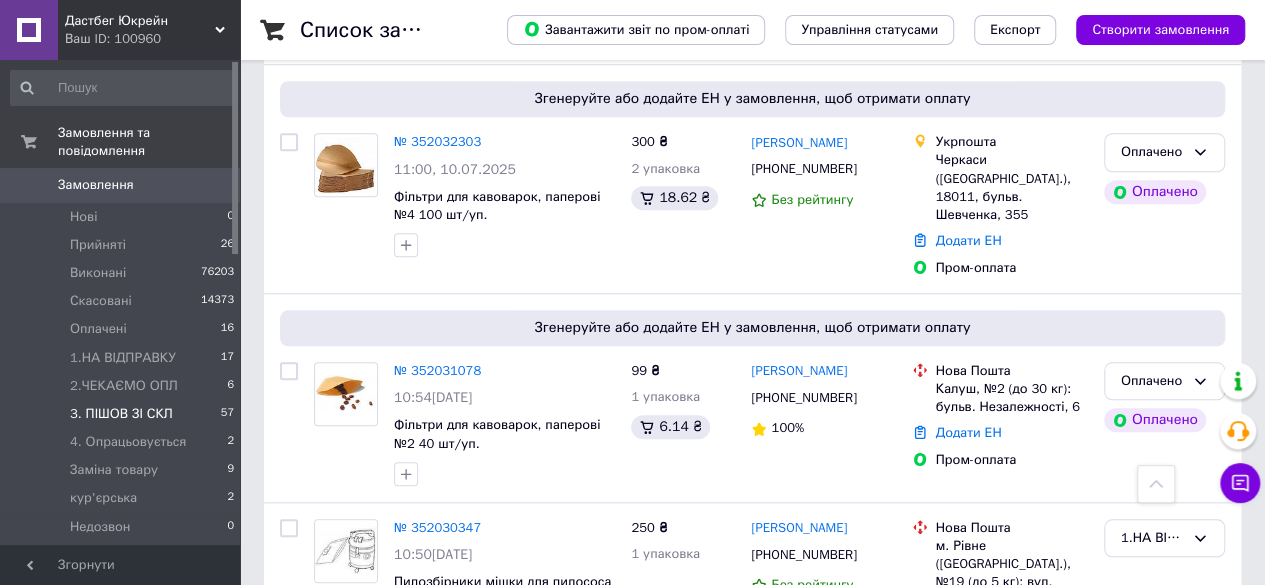 click on "3. ПІШОВ ЗІ СКЛ" at bounding box center (121, 414) 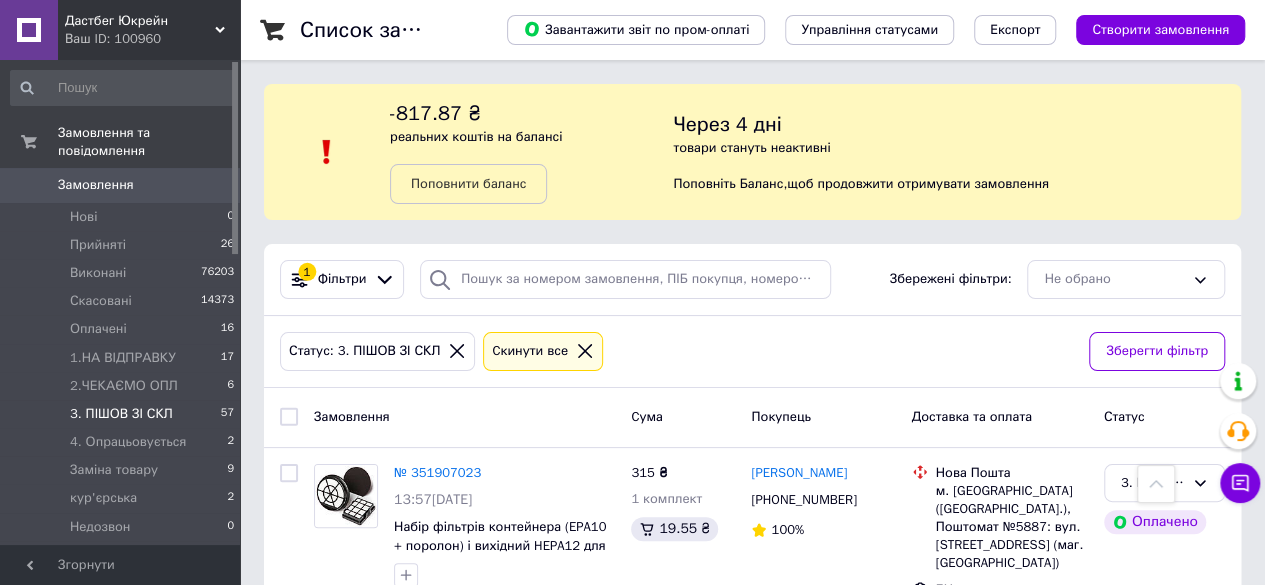 scroll, scrollTop: 3883, scrollLeft: 0, axis: vertical 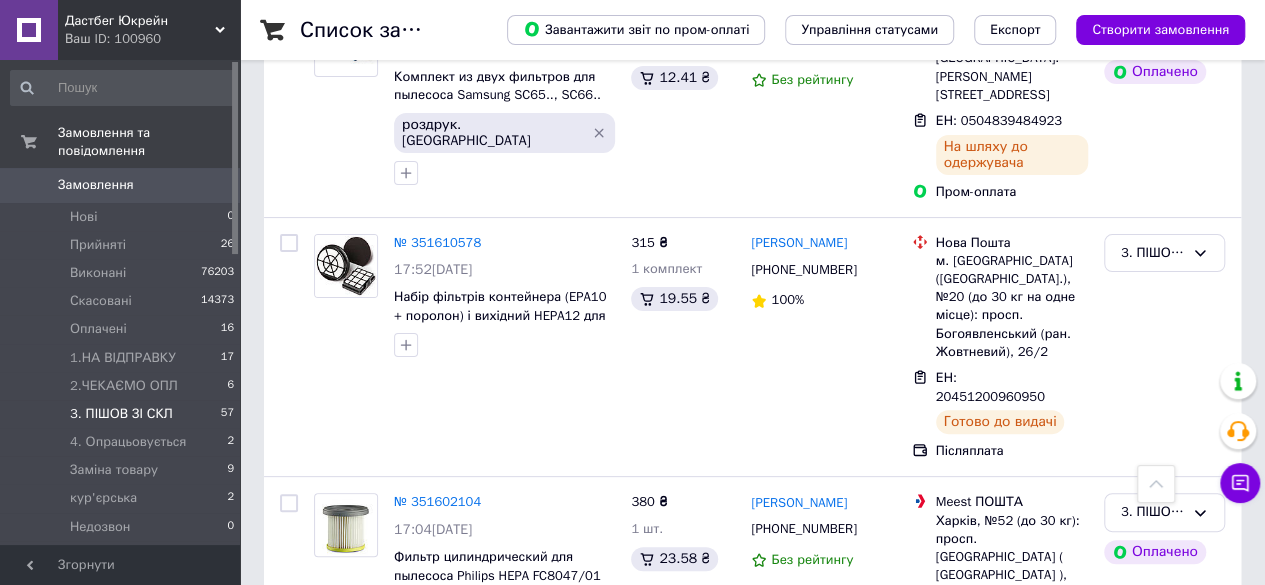 click on "3. ПІШОВ ЗІ СКЛ" at bounding box center [1152, 769] 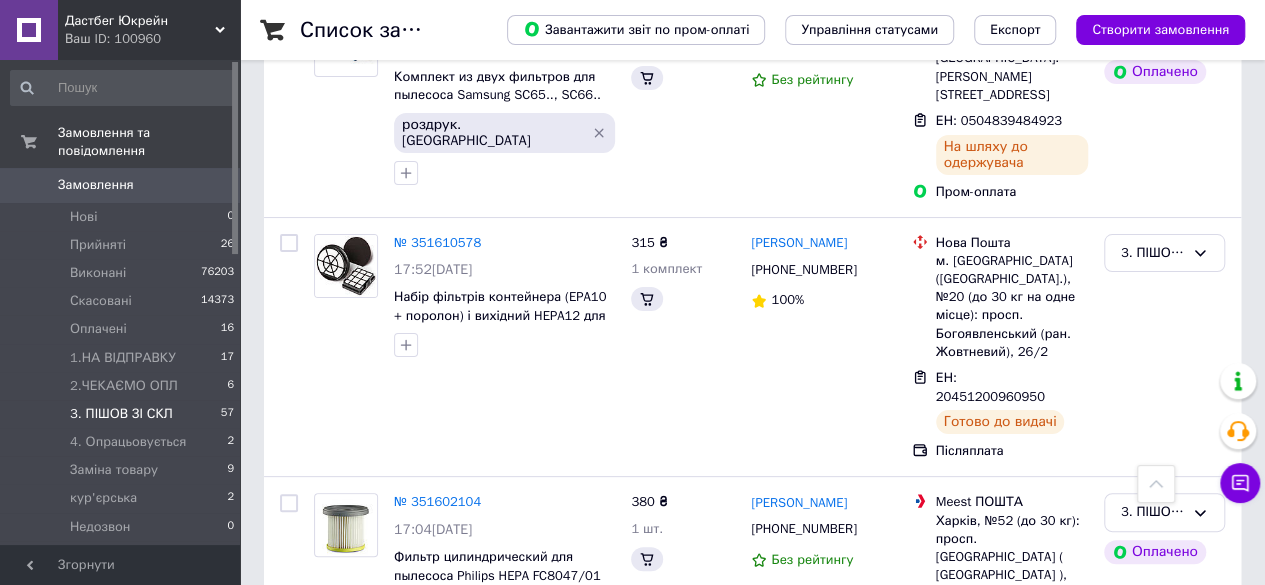 scroll, scrollTop: 3883, scrollLeft: 0, axis: vertical 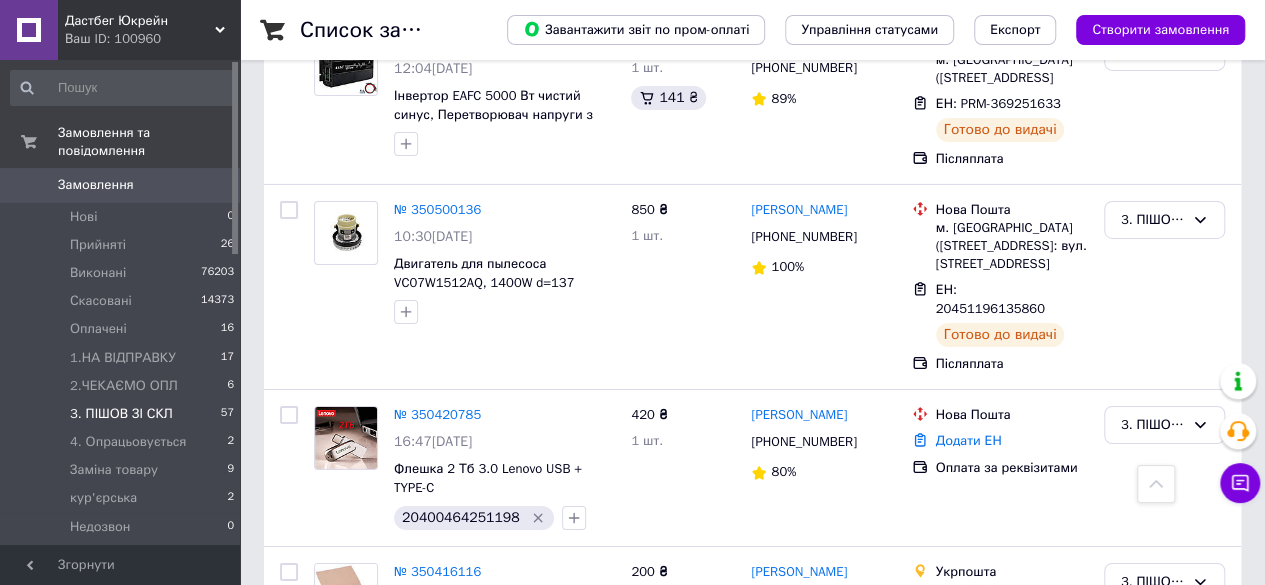 click on "3. ПІШОВ ЗІ СКЛ" at bounding box center [1164, 1527] 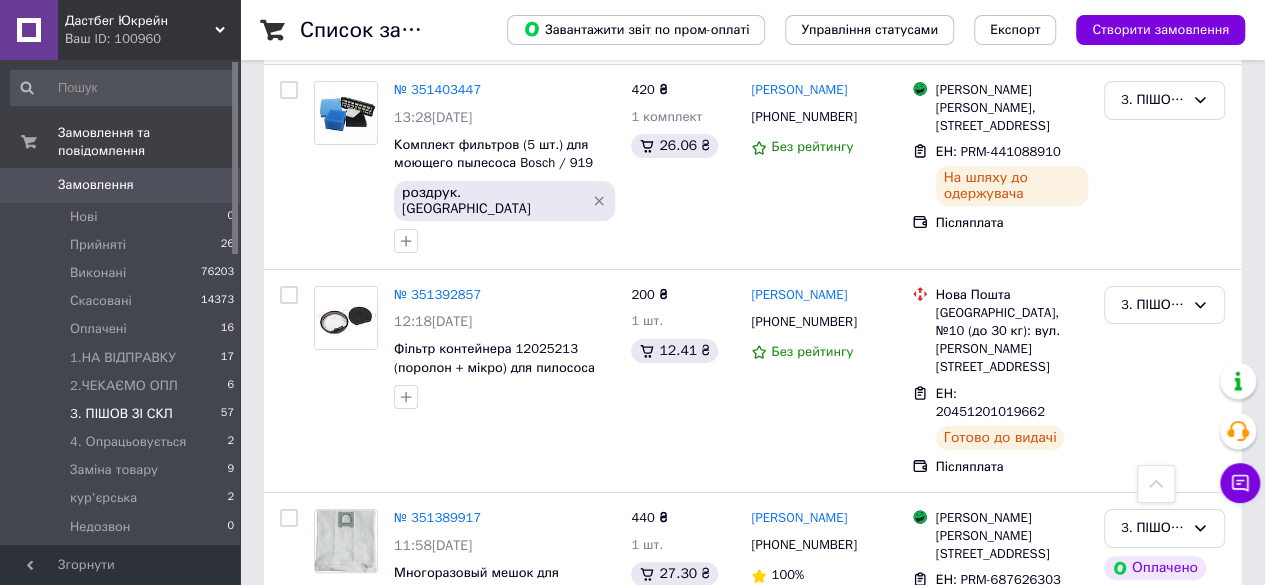 scroll, scrollTop: 7462, scrollLeft: 0, axis: vertical 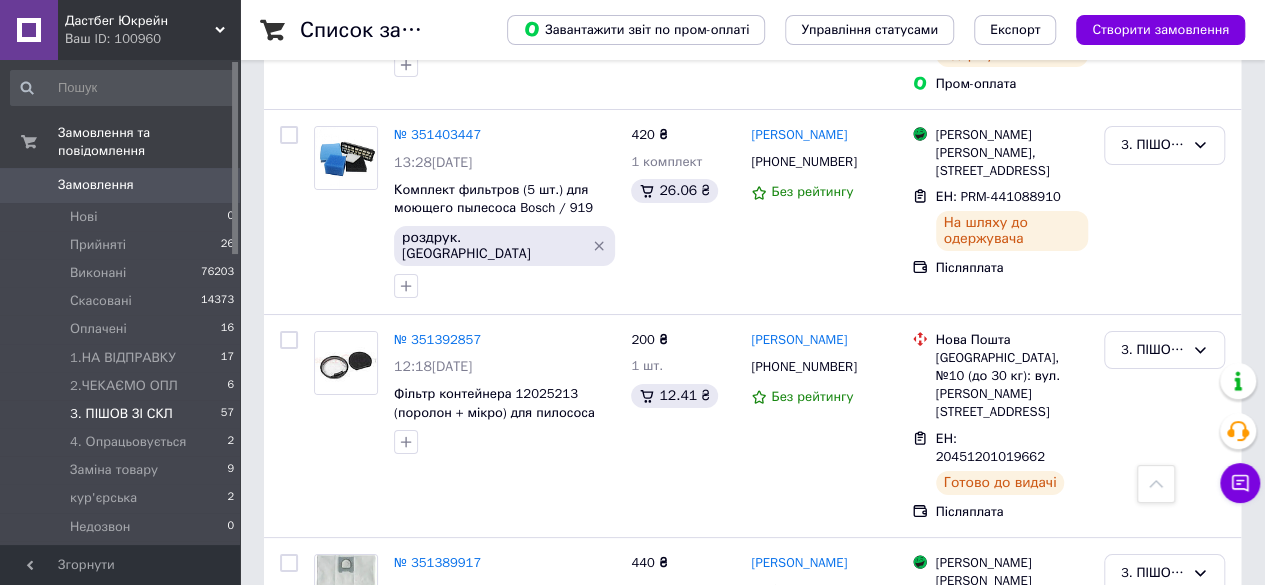 click on "Замовлення" at bounding box center (96, 185) 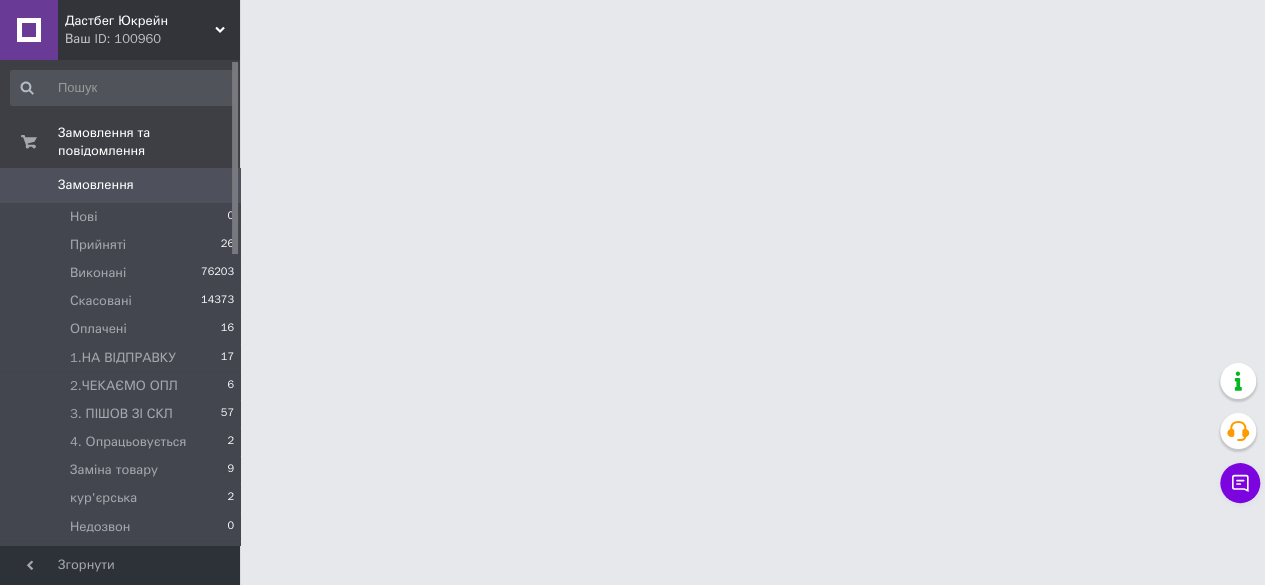 scroll, scrollTop: 0, scrollLeft: 0, axis: both 